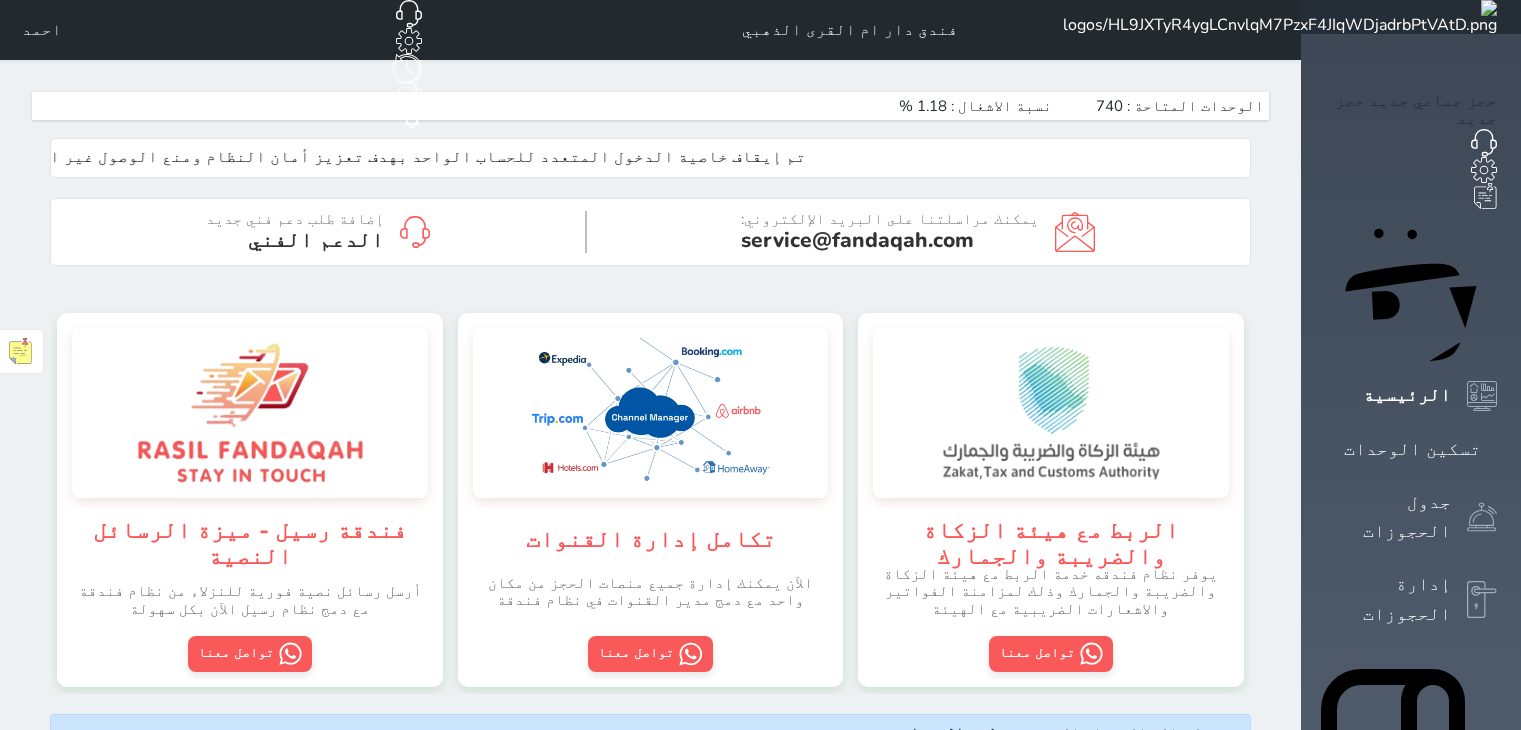 scroll, scrollTop: 0, scrollLeft: 0, axis: both 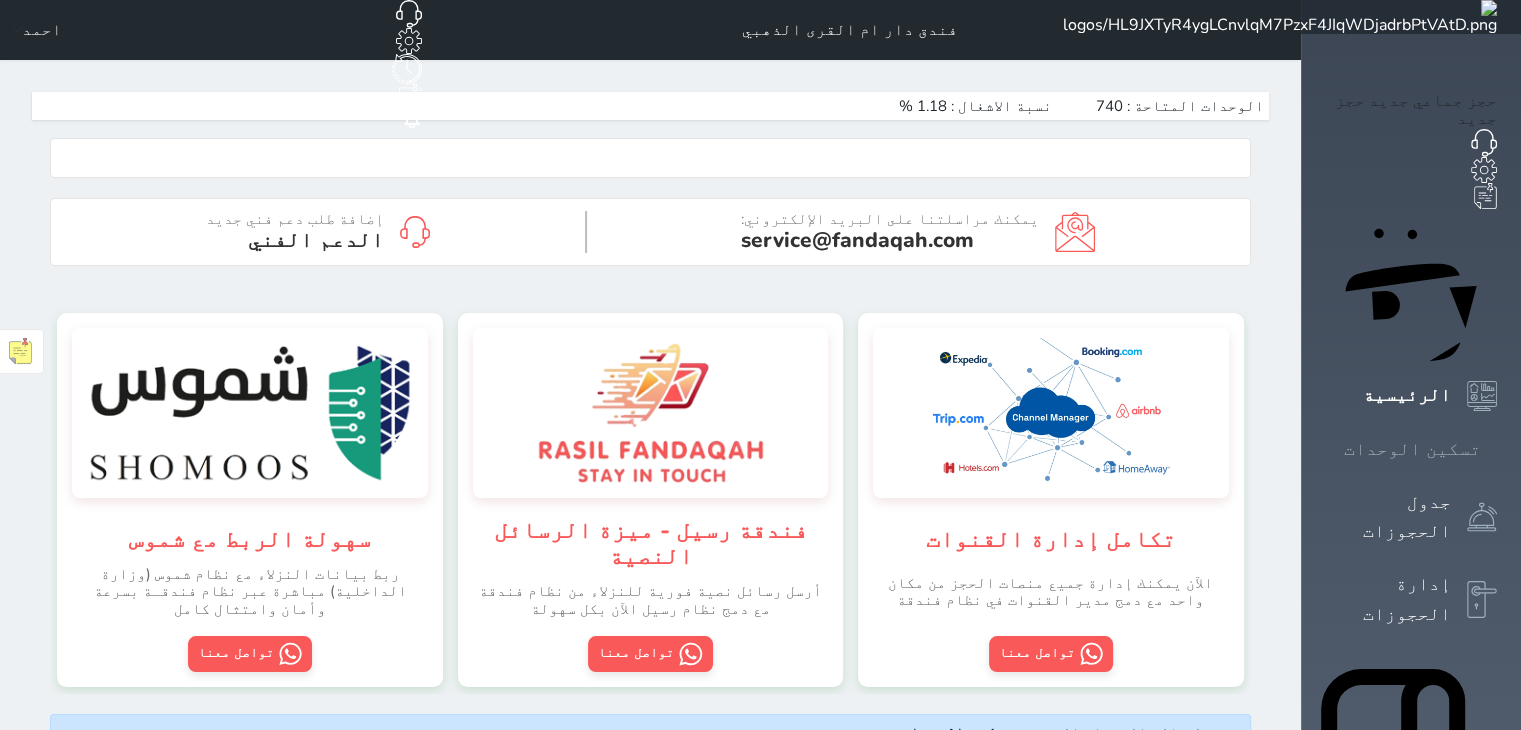 click on "تسكين الوحدات" at bounding box center (1412, 449) 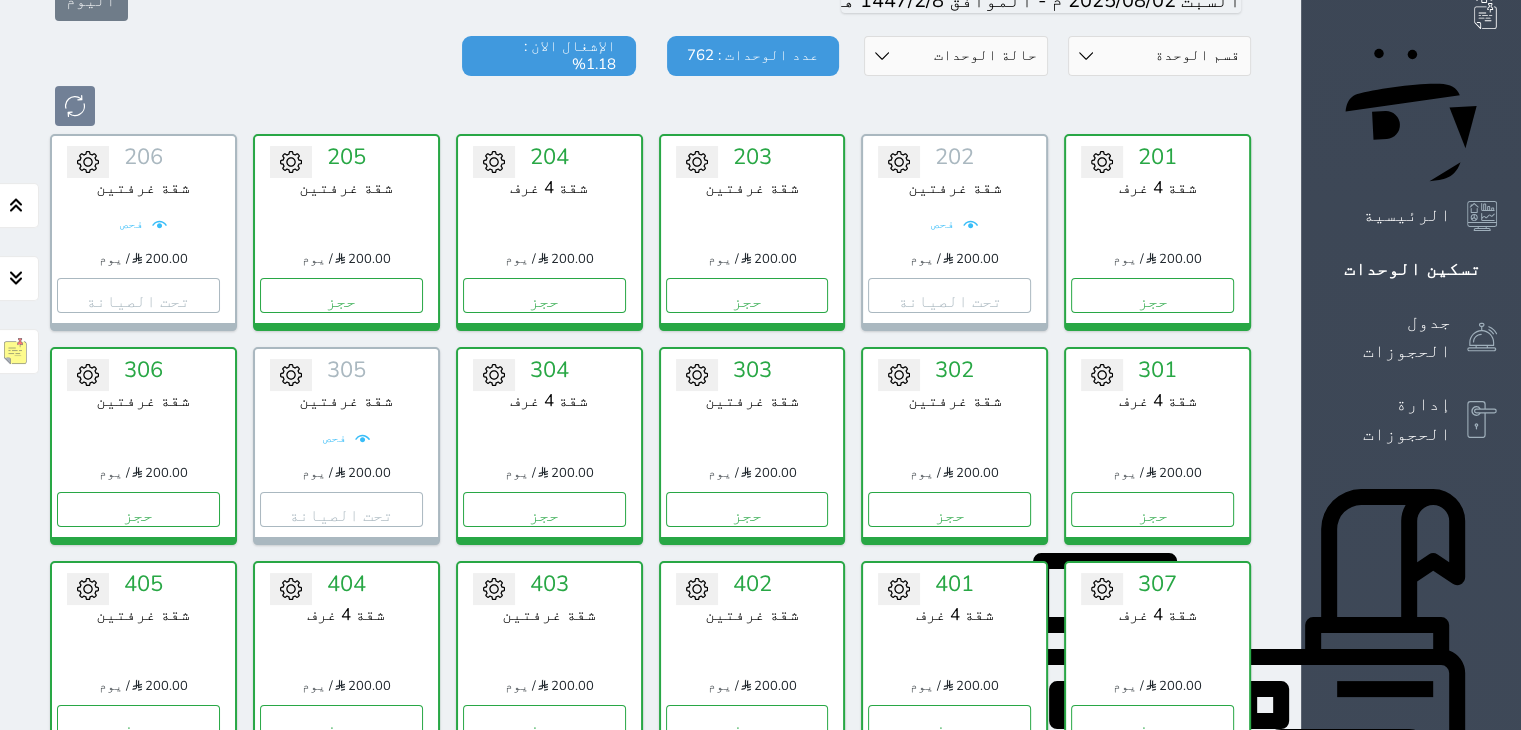 scroll, scrollTop: 0, scrollLeft: 0, axis: both 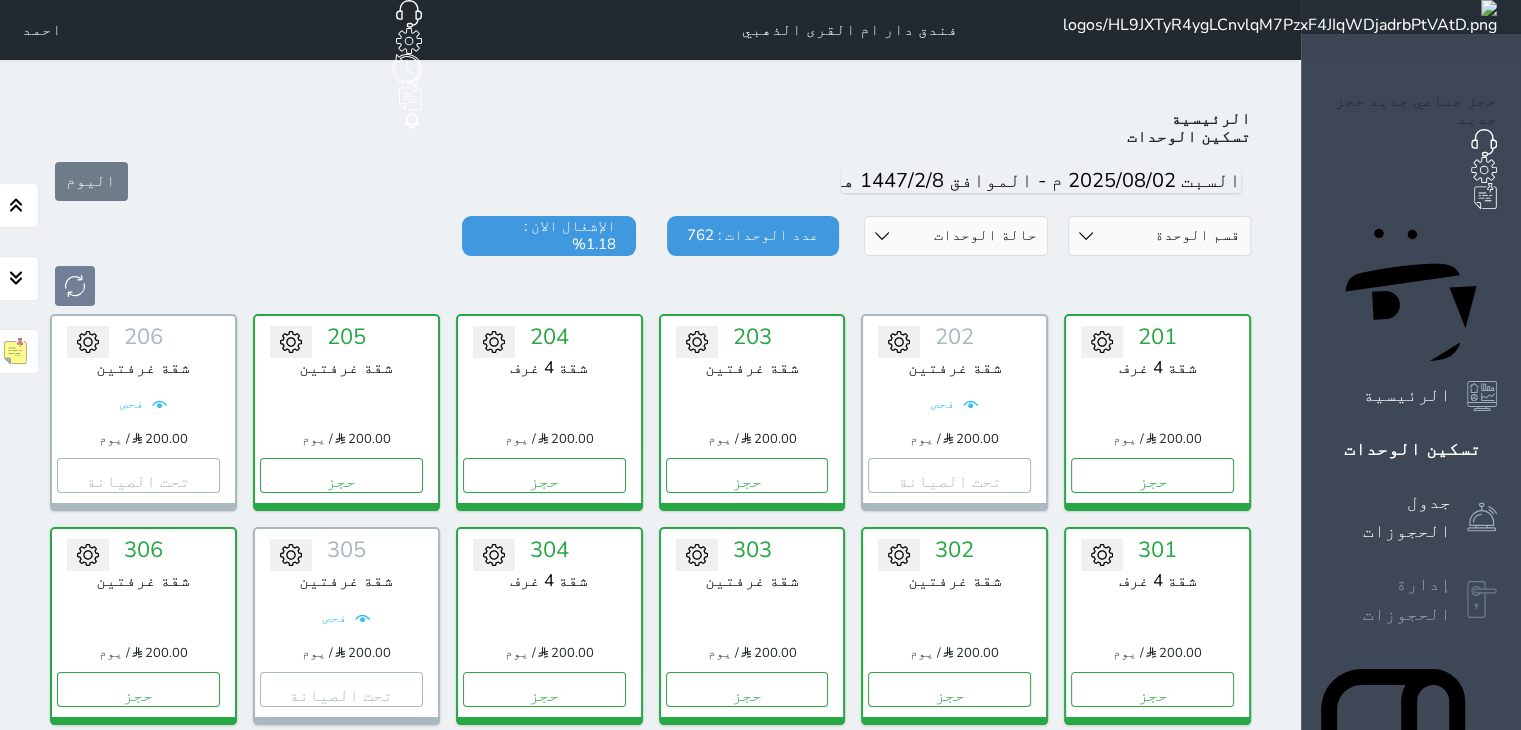 click on "إدارة الحجوزات" at bounding box center [1388, 599] 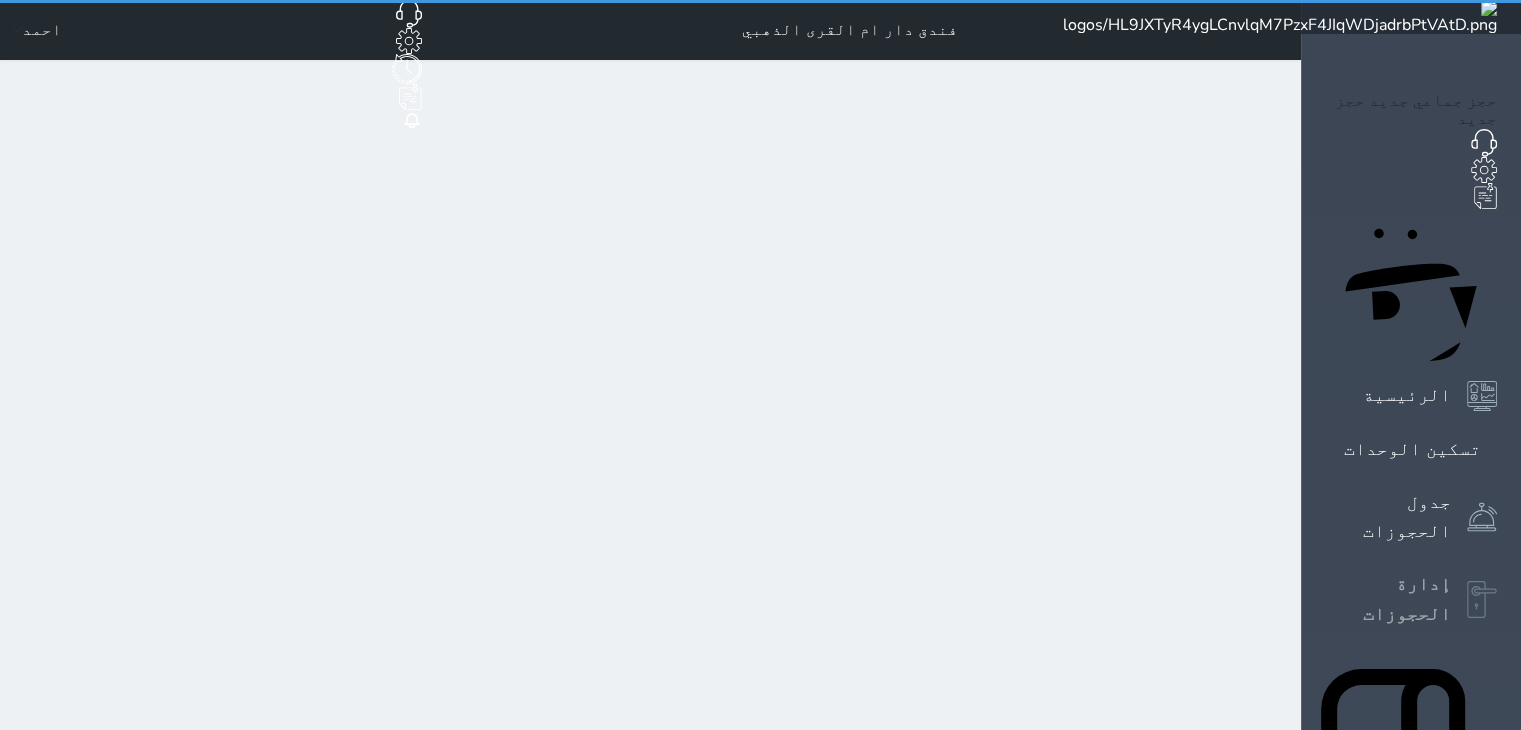 select on "open_all" 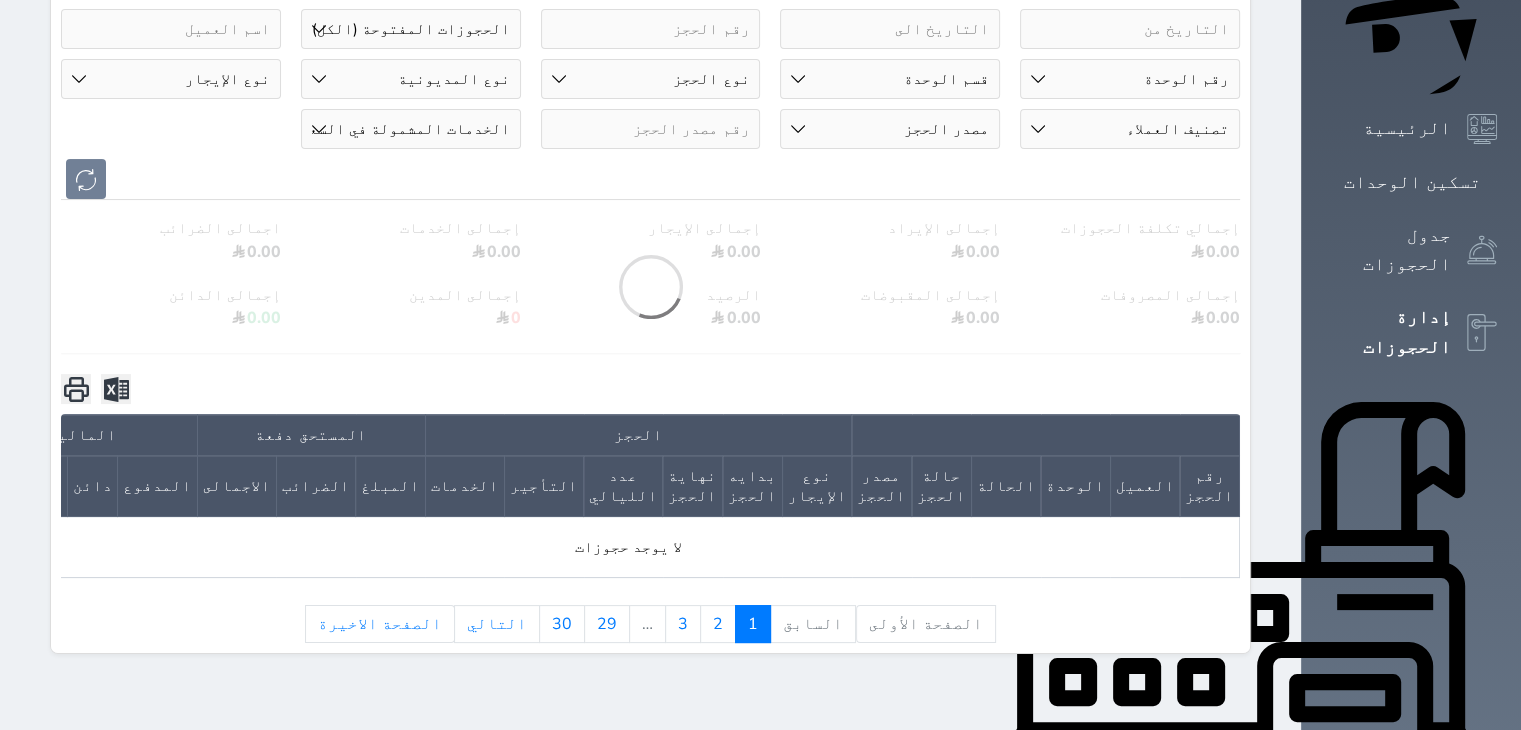 scroll, scrollTop: 0, scrollLeft: 0, axis: both 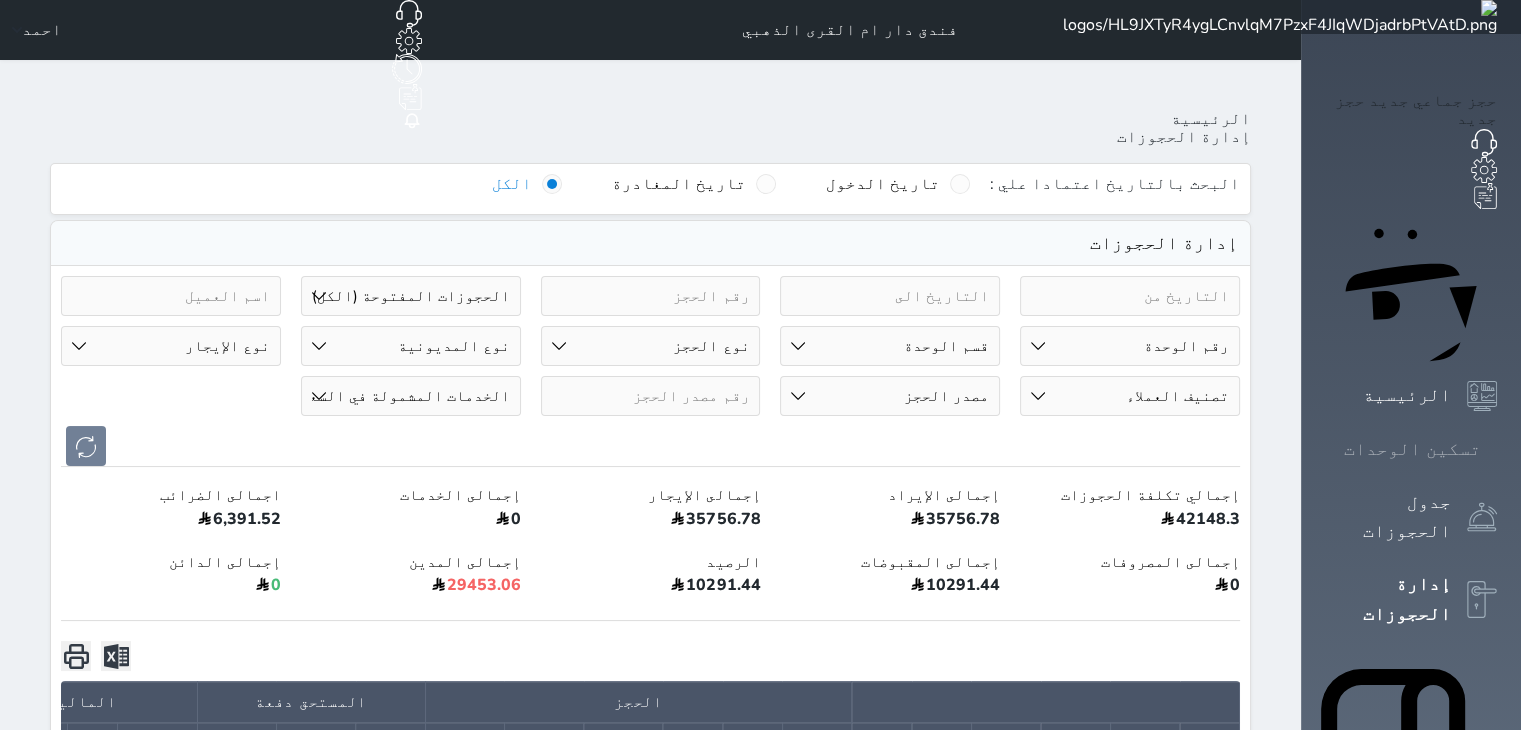 click on "تسكين الوحدات" at bounding box center [1412, 449] 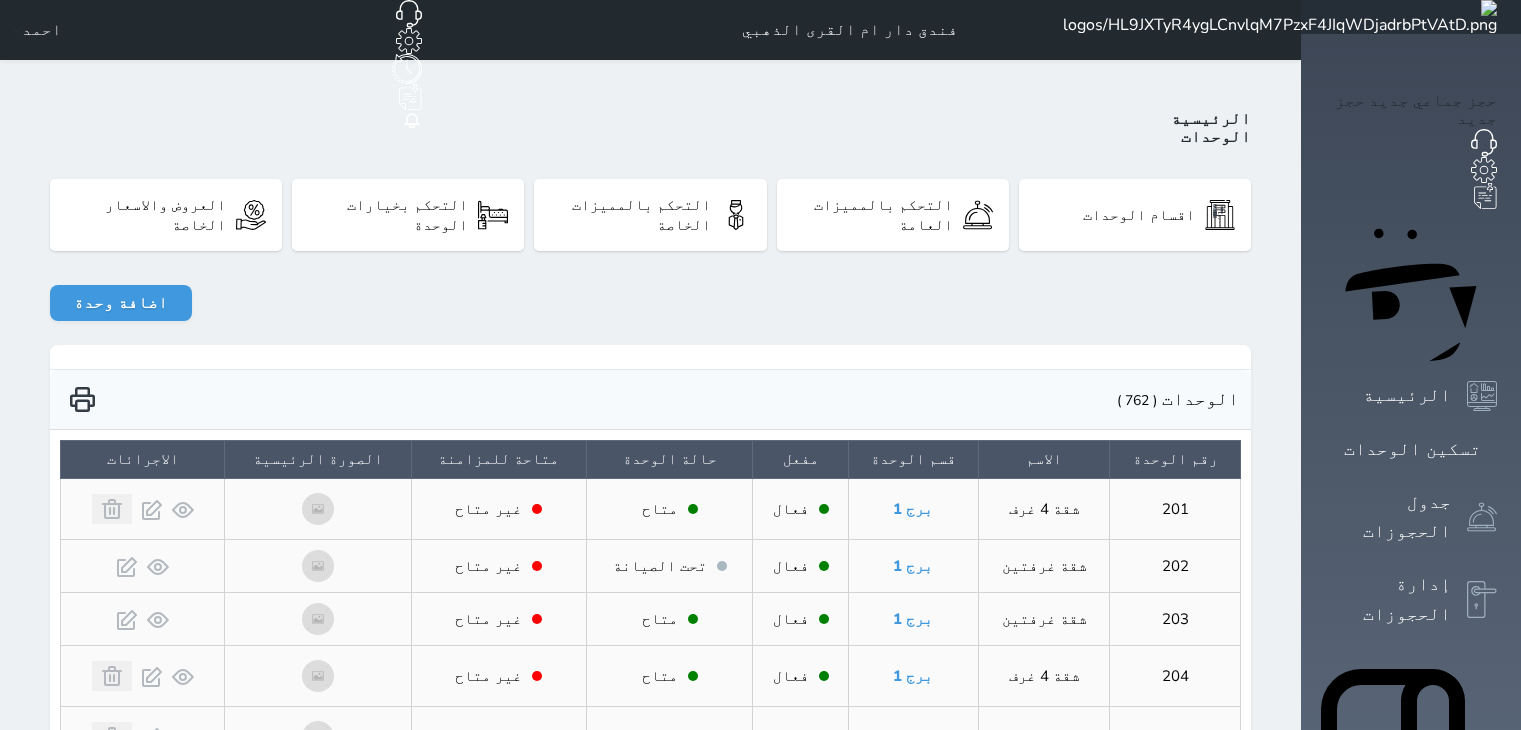 scroll, scrollTop: 0, scrollLeft: 0, axis: both 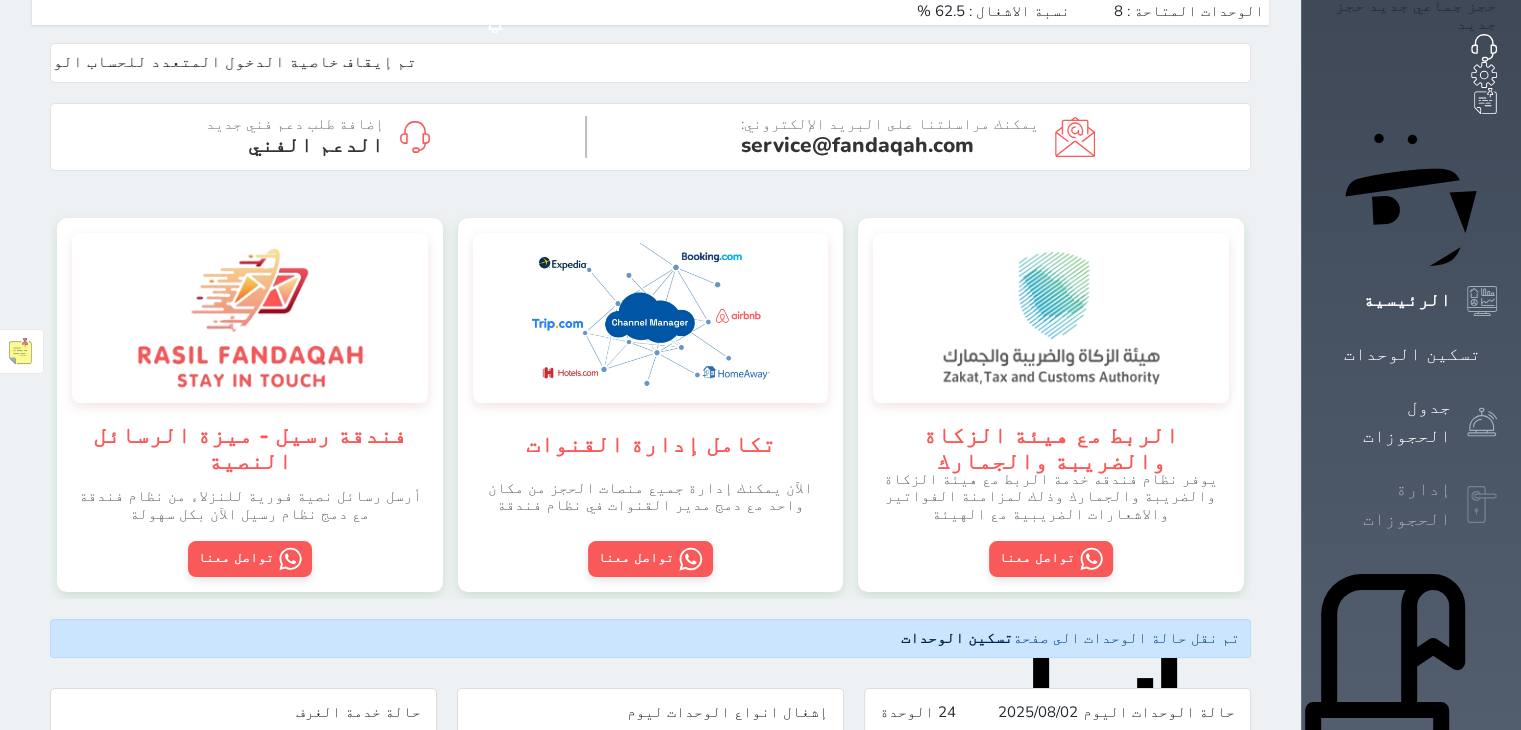 click on "إدارة الحجوزات" at bounding box center [1388, 504] 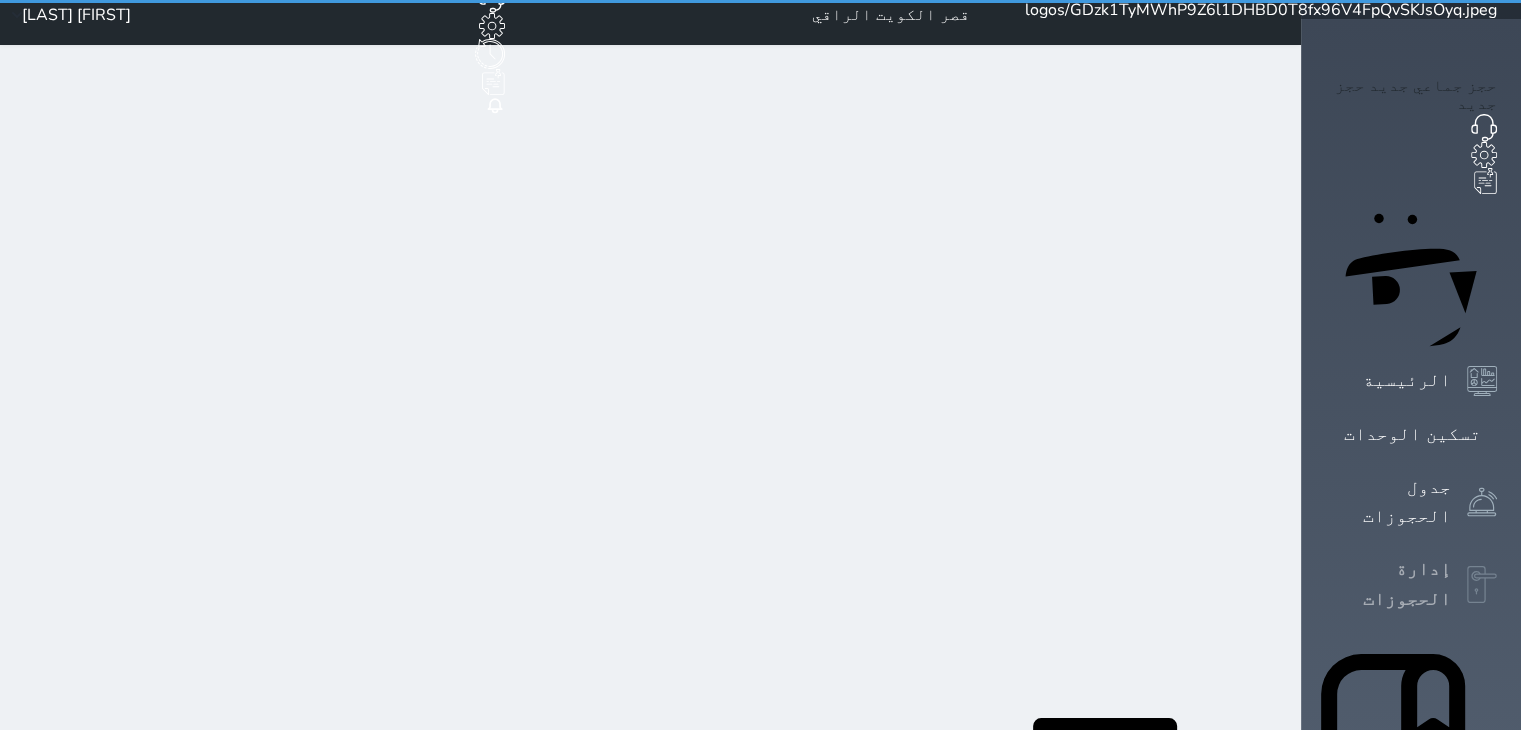 scroll, scrollTop: 0, scrollLeft: 0, axis: both 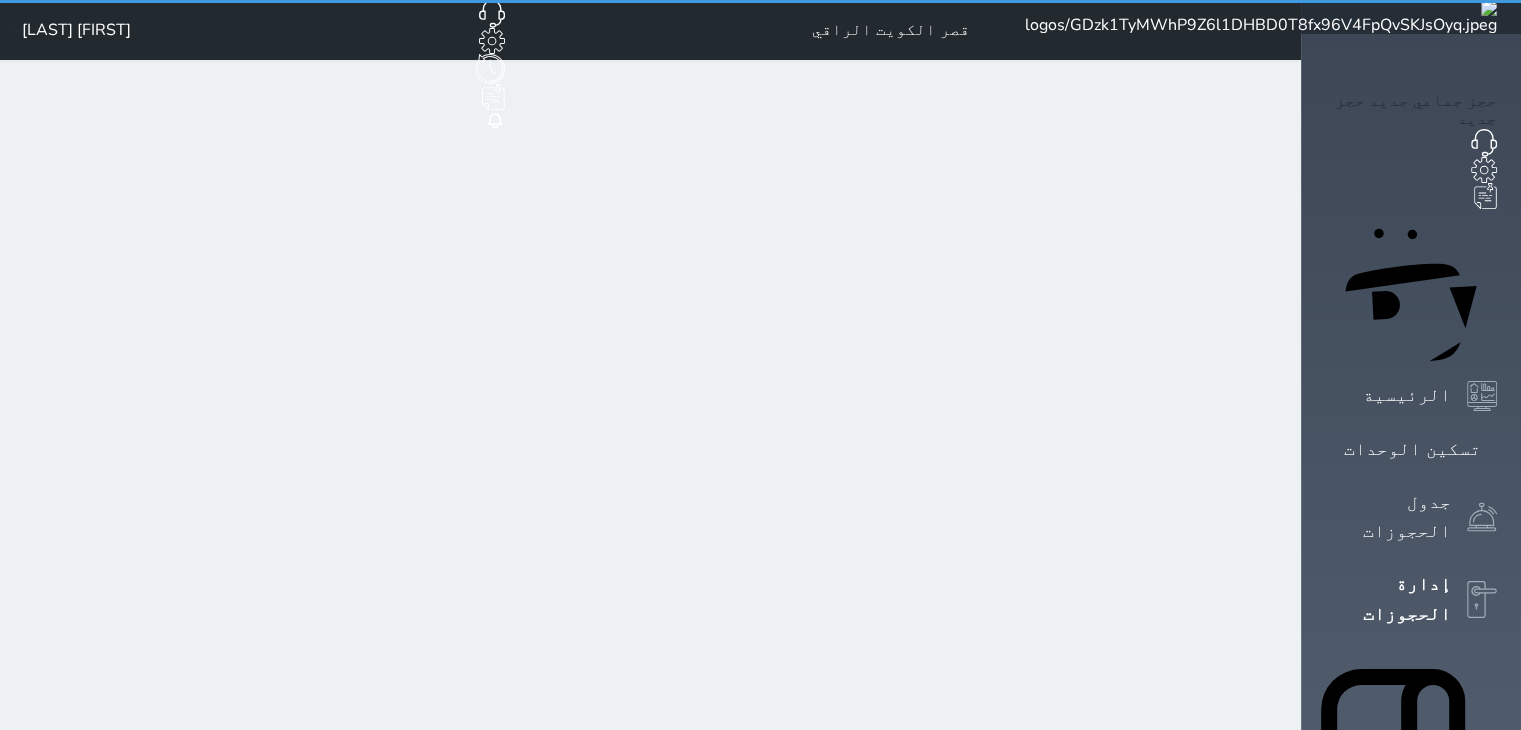 select on "open_all" 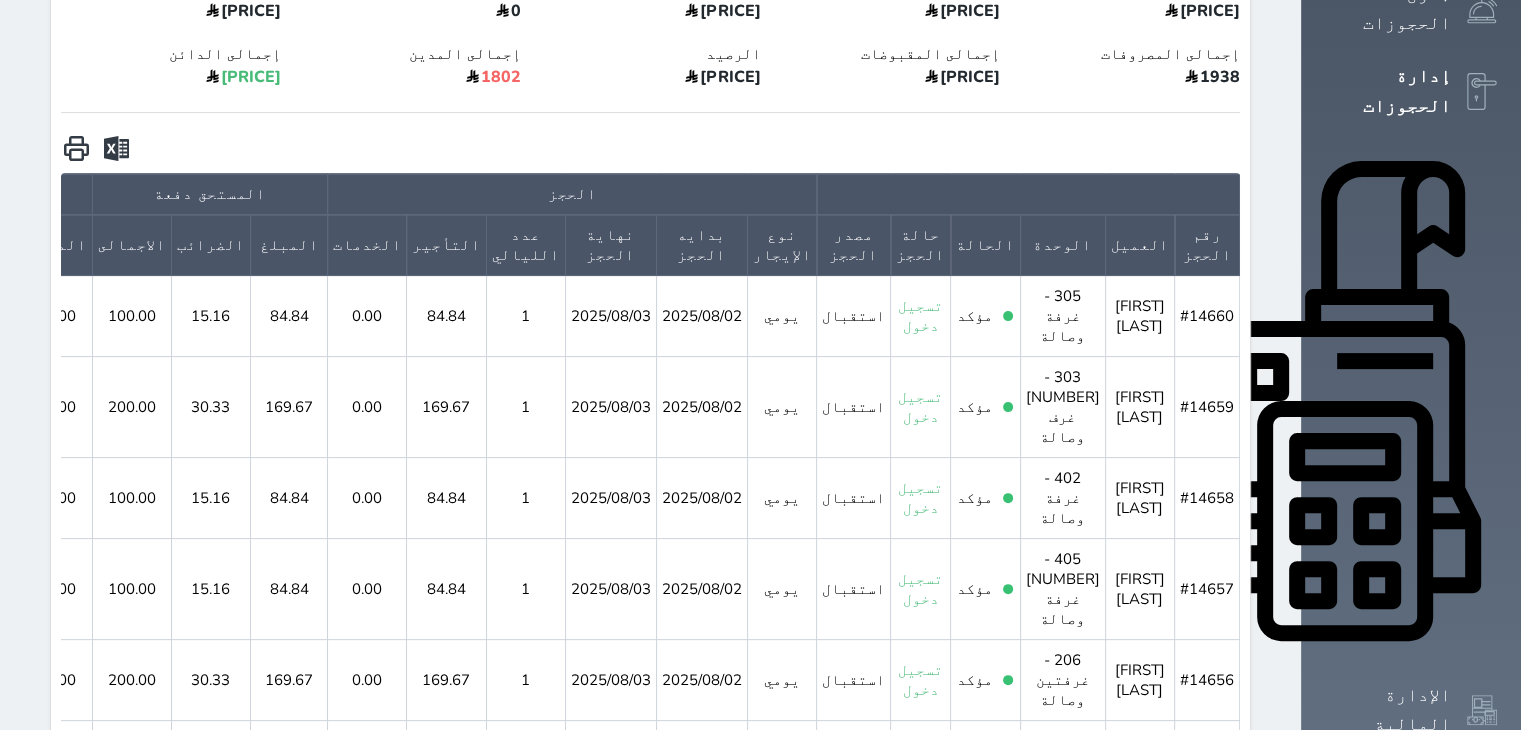 scroll, scrollTop: 508, scrollLeft: 0, axis: vertical 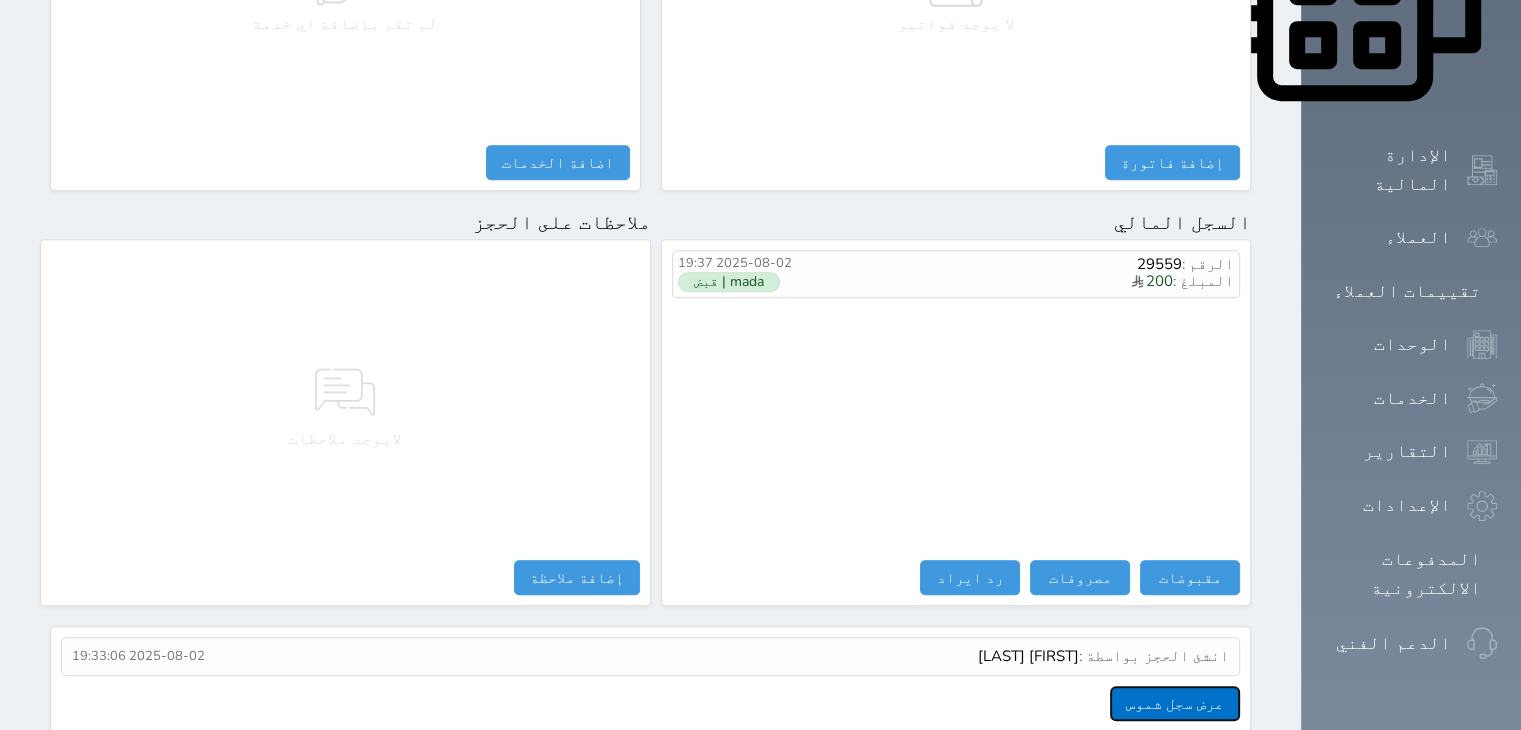 click on "عرض سجل شموس" at bounding box center (1175, 703) 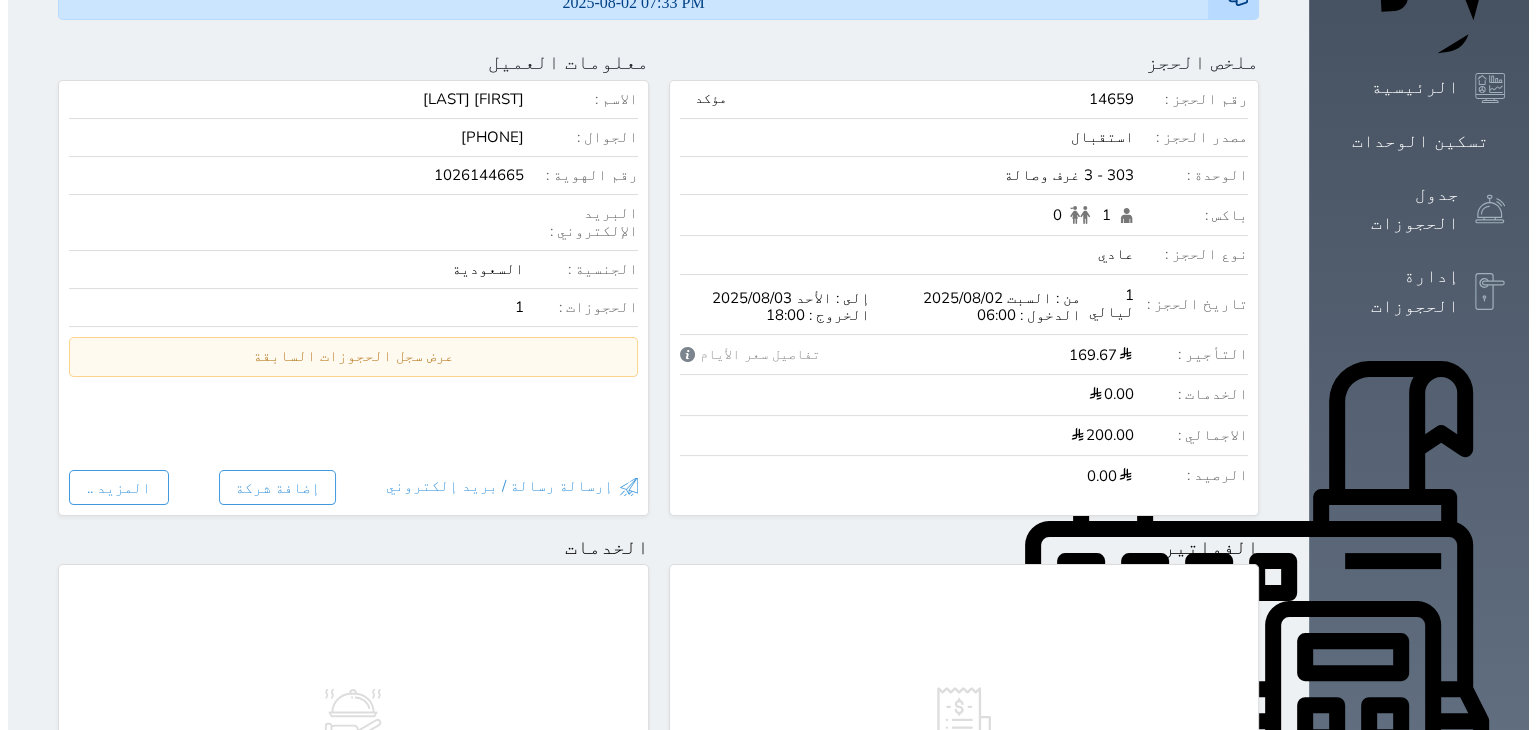 scroll, scrollTop: 104, scrollLeft: 0, axis: vertical 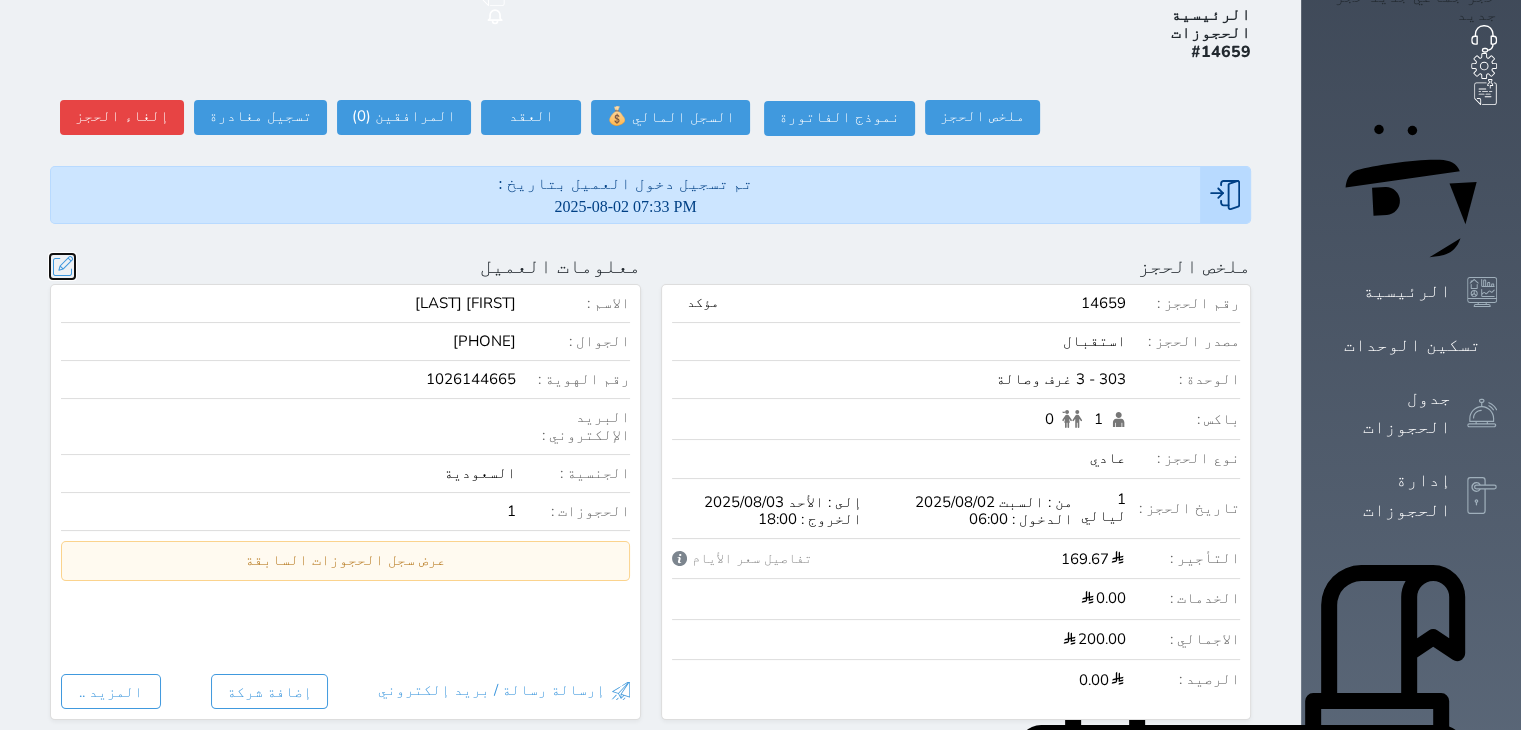 click at bounding box center [62, 266] 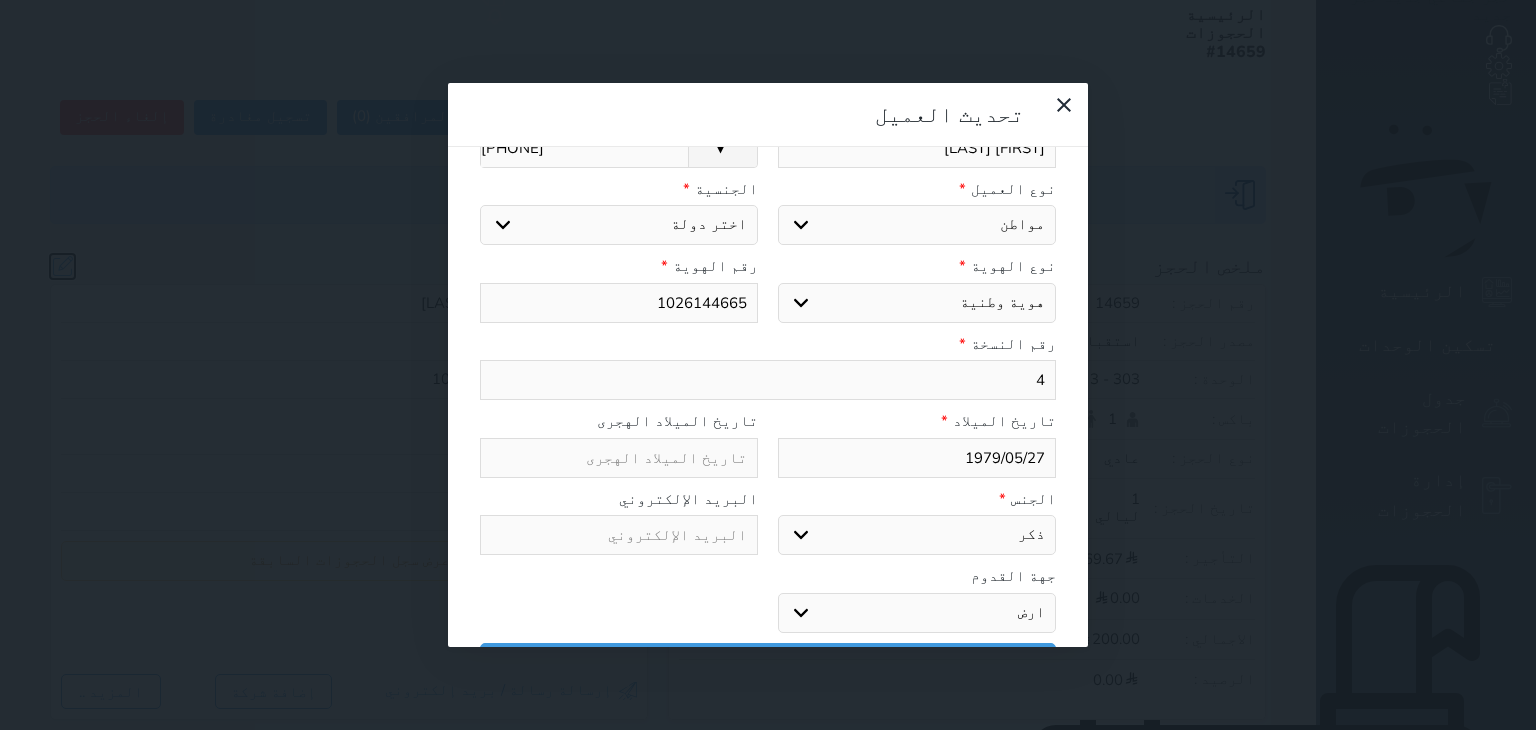 scroll, scrollTop: 0, scrollLeft: 0, axis: both 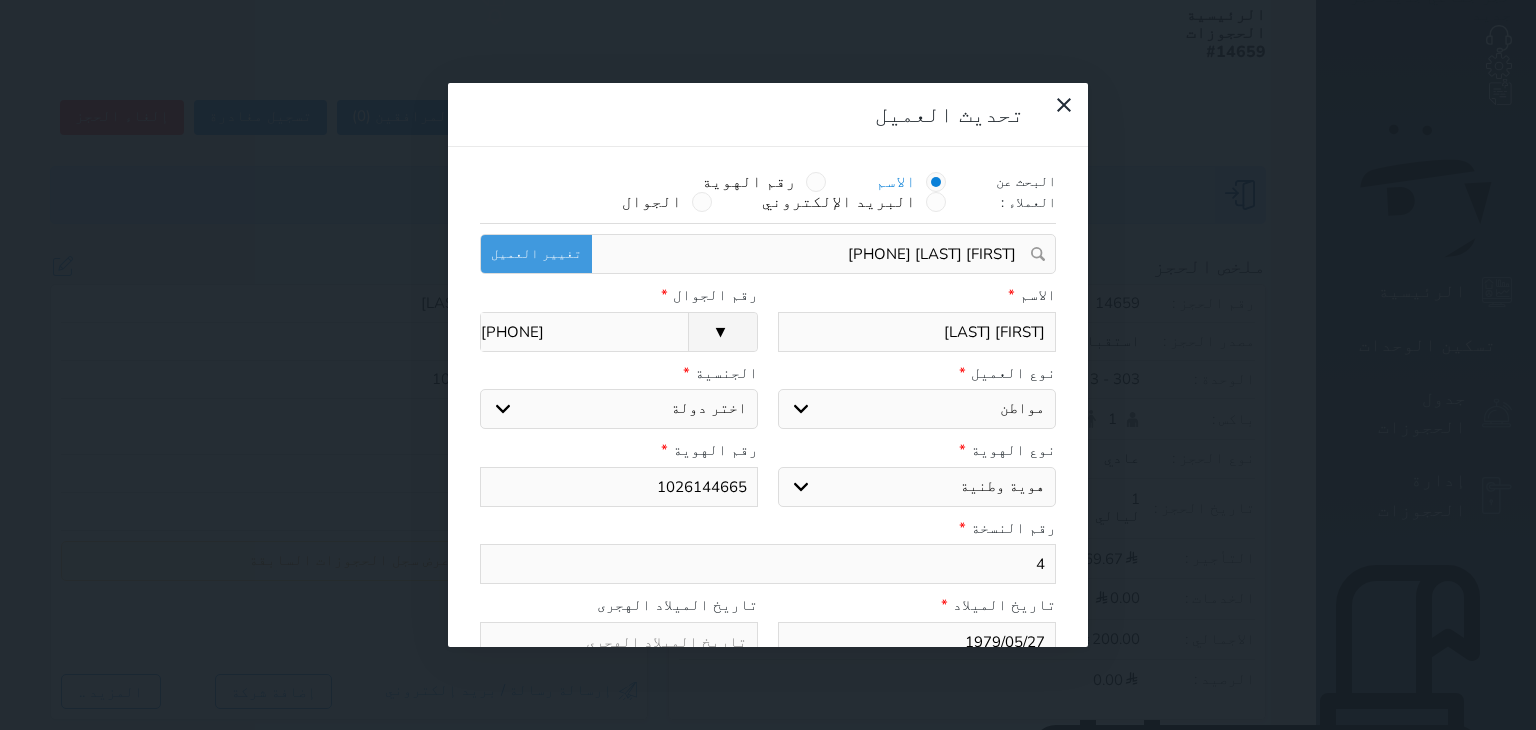 click on "اختر دولة" at bounding box center [619, 409] 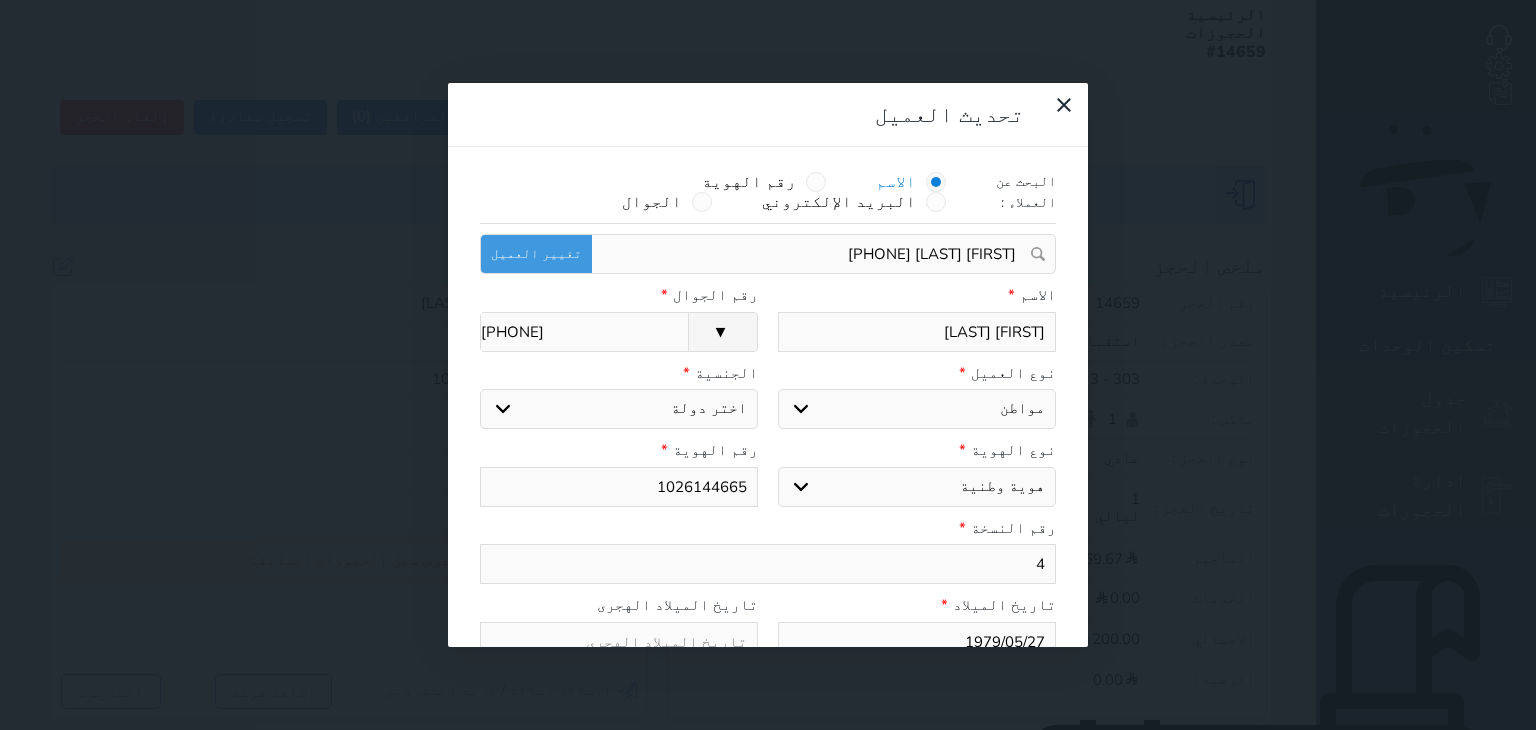 click on "اختر دولة" at bounding box center (619, 409) 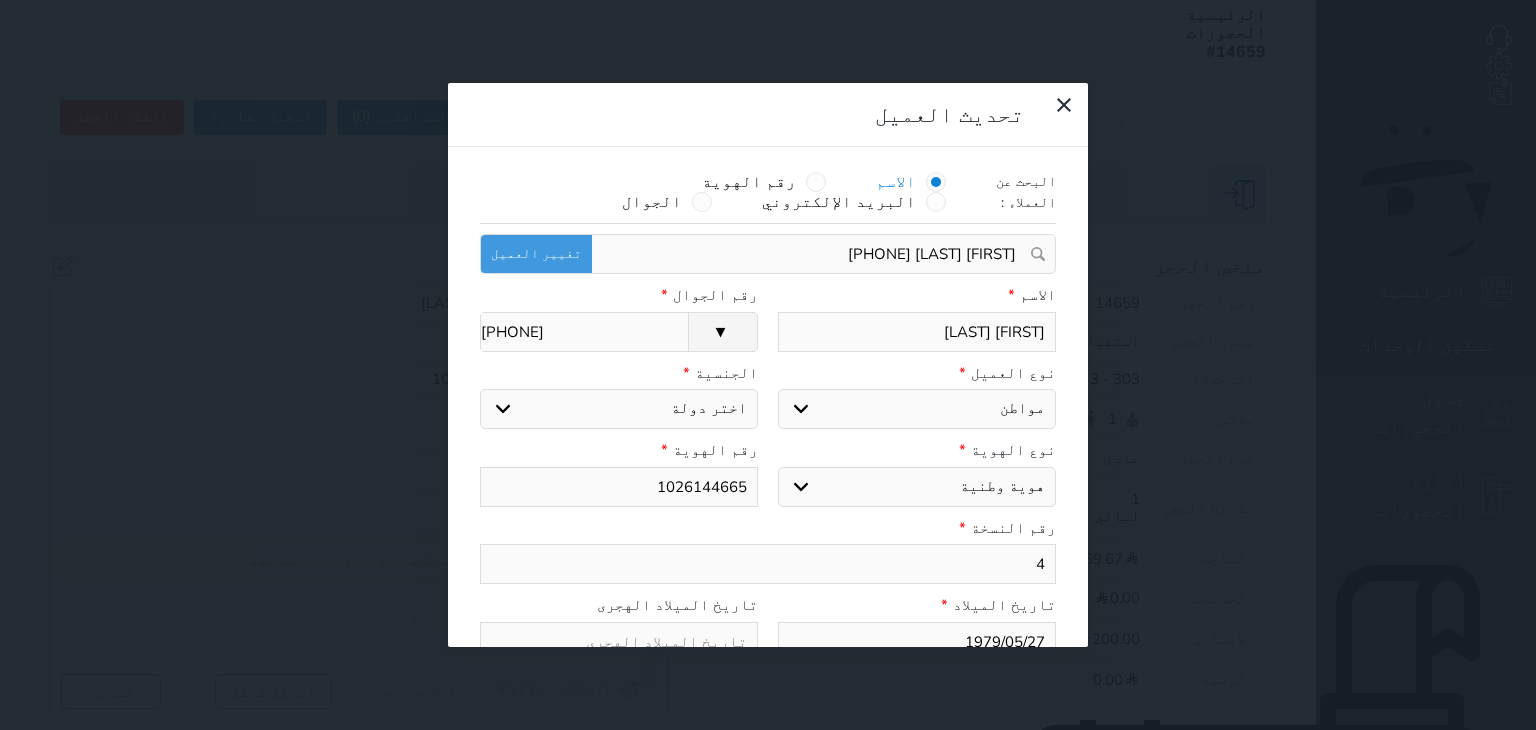 click at bounding box center [1055, 118] 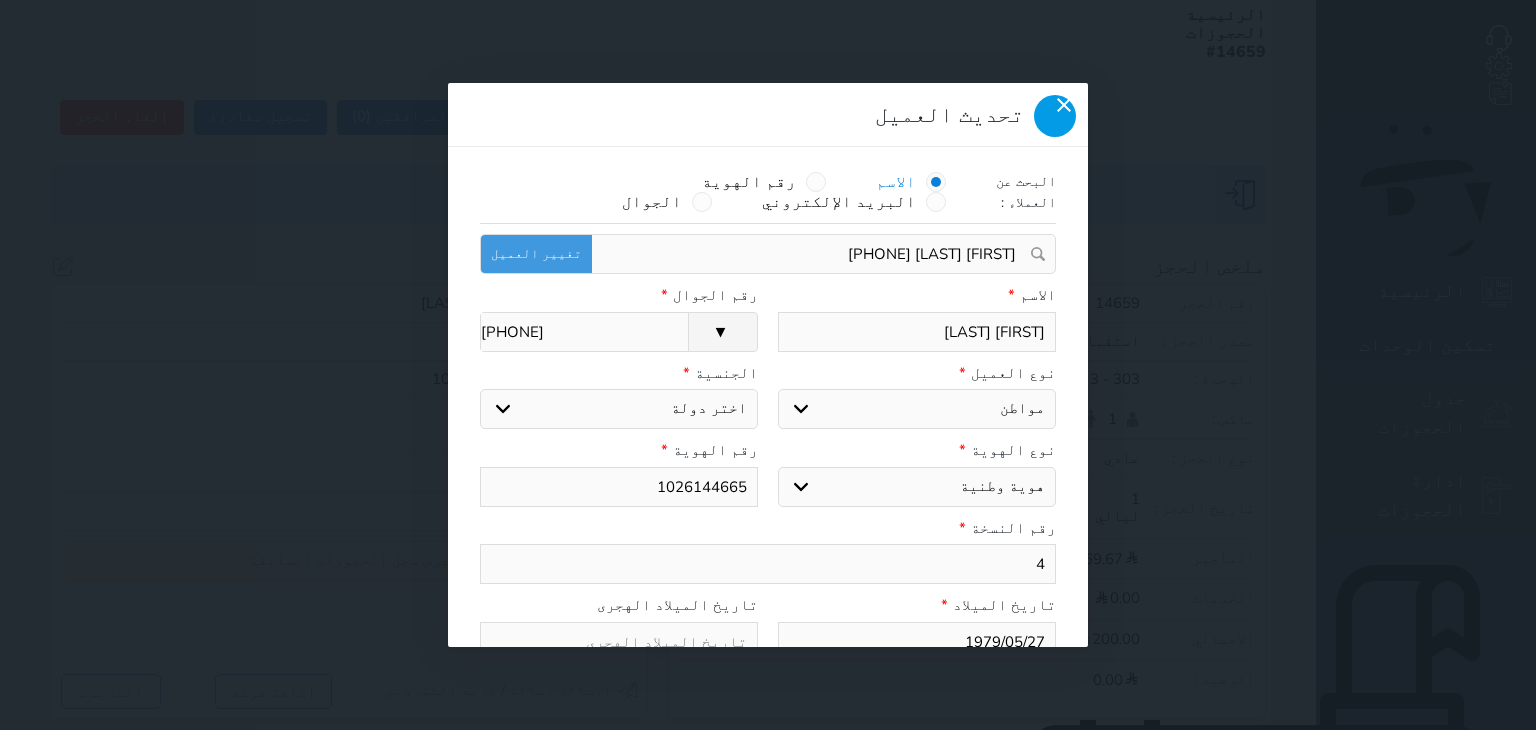 click 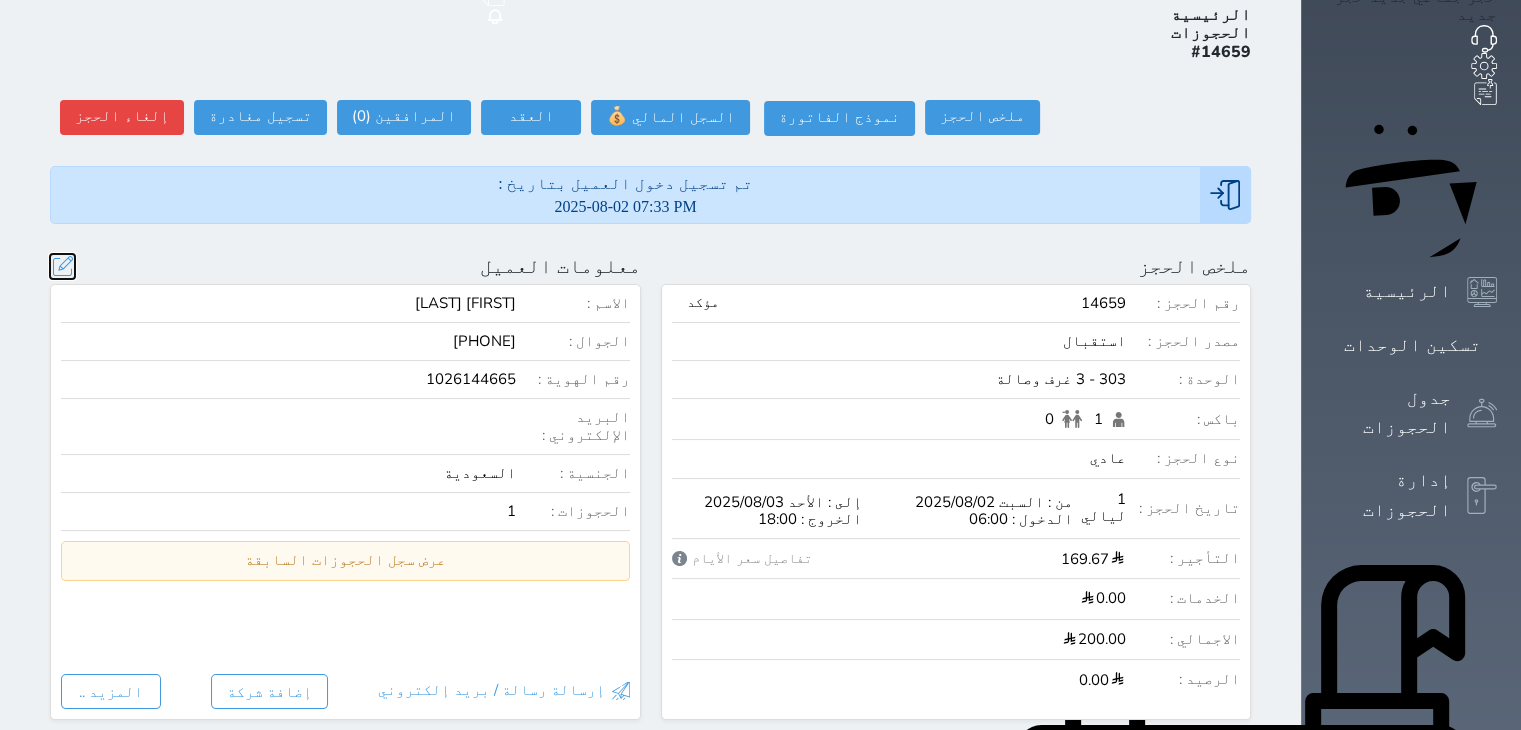 click at bounding box center [62, 266] 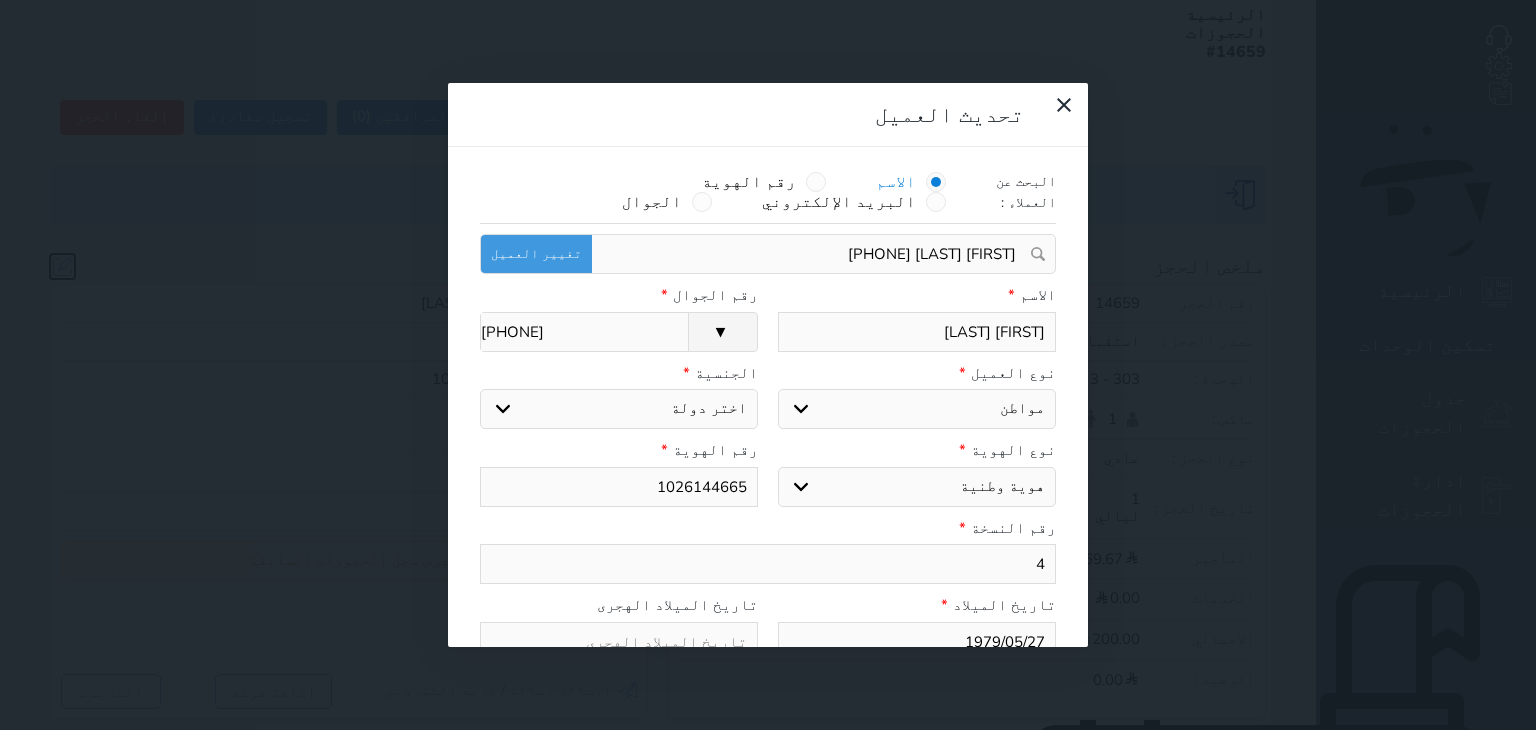 select on "113" 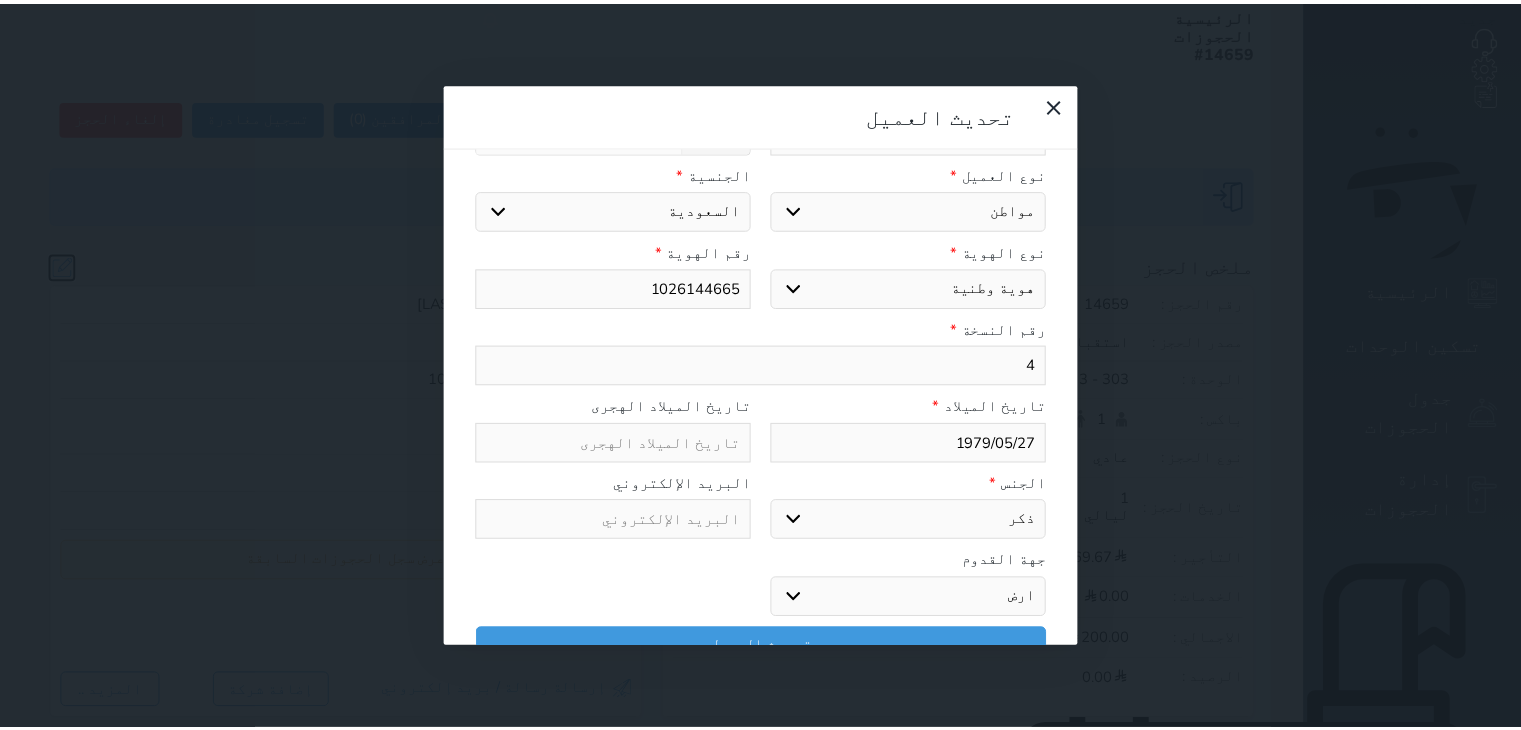 scroll, scrollTop: 0, scrollLeft: 0, axis: both 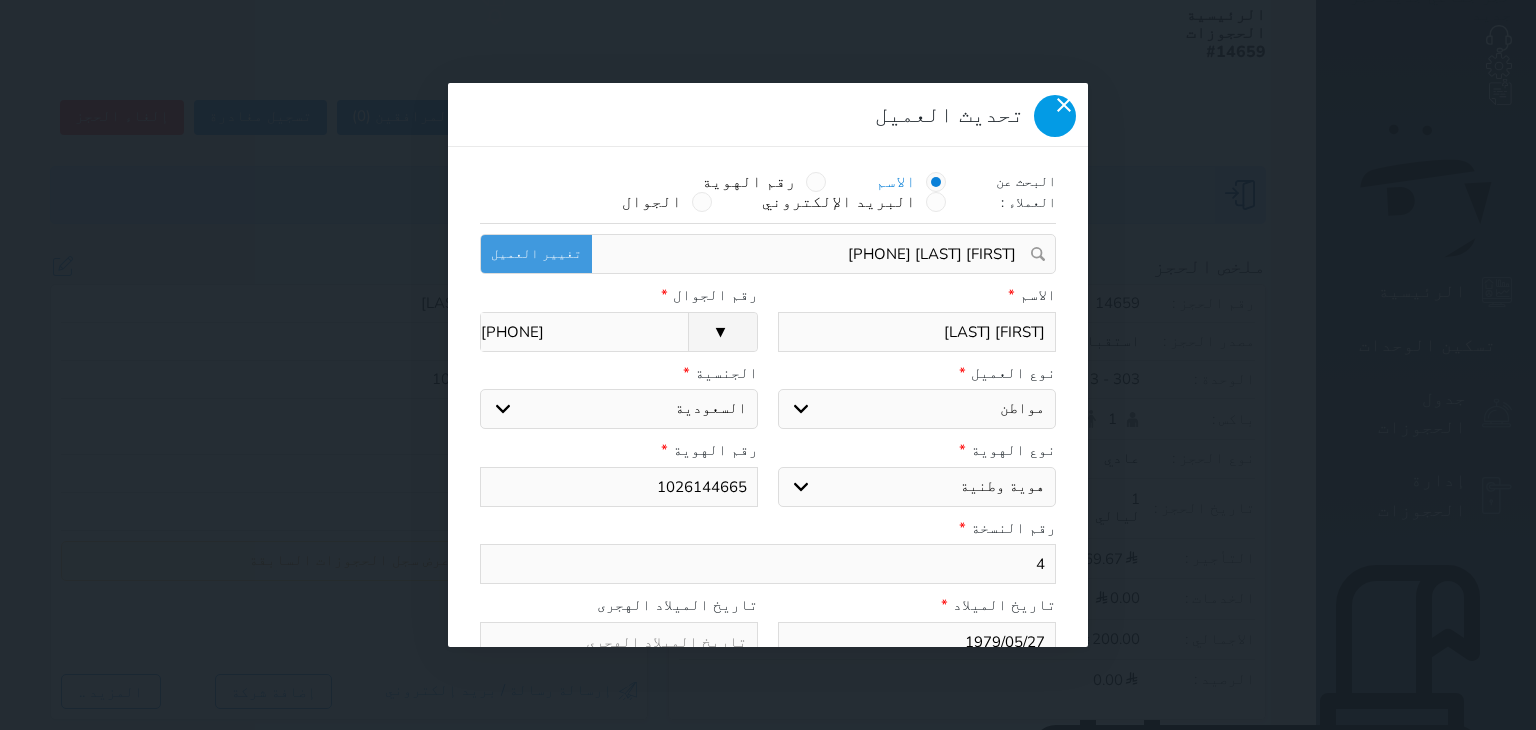 click 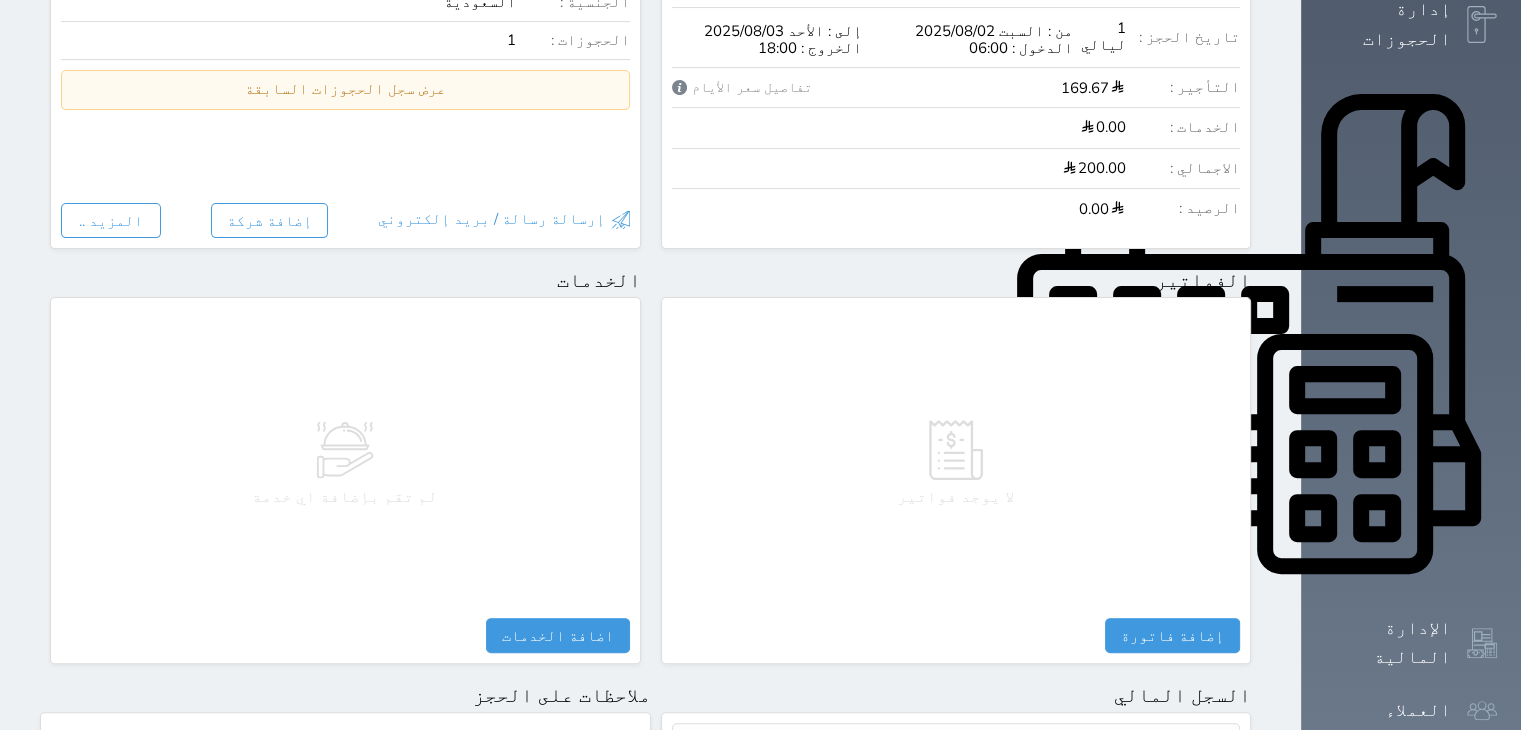scroll, scrollTop: 1048, scrollLeft: 0, axis: vertical 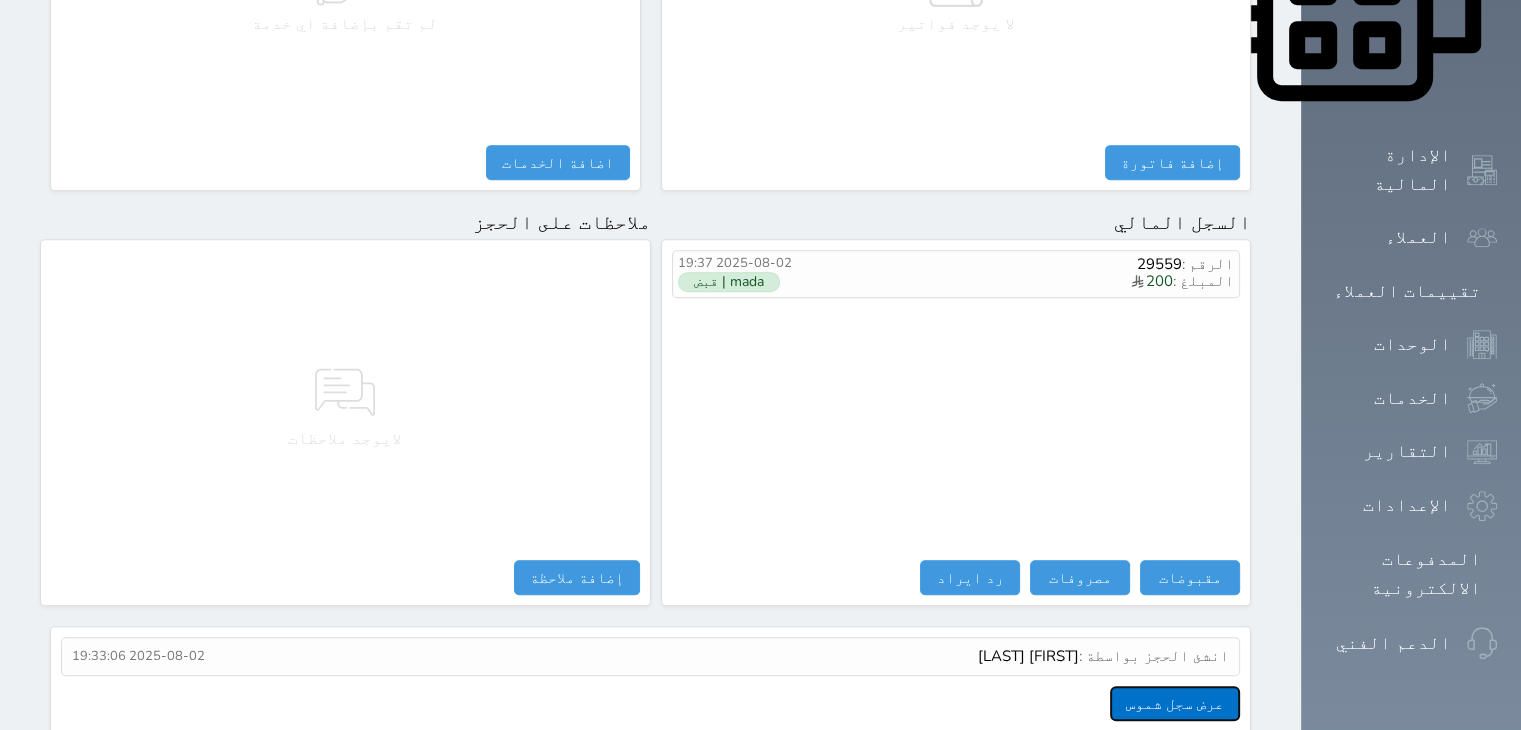 click on "عرض سجل شموس" at bounding box center [1175, 703] 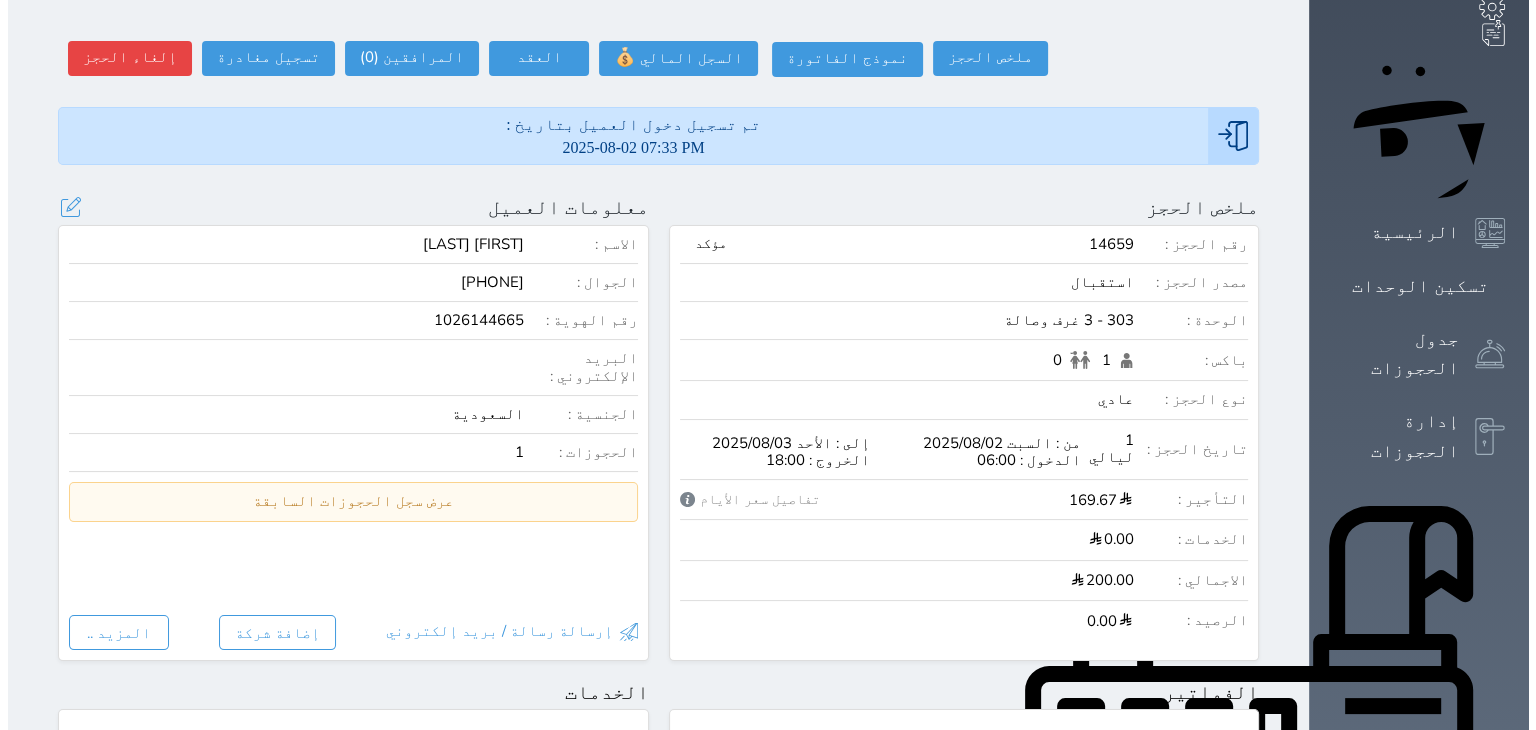 scroll, scrollTop: 161, scrollLeft: 0, axis: vertical 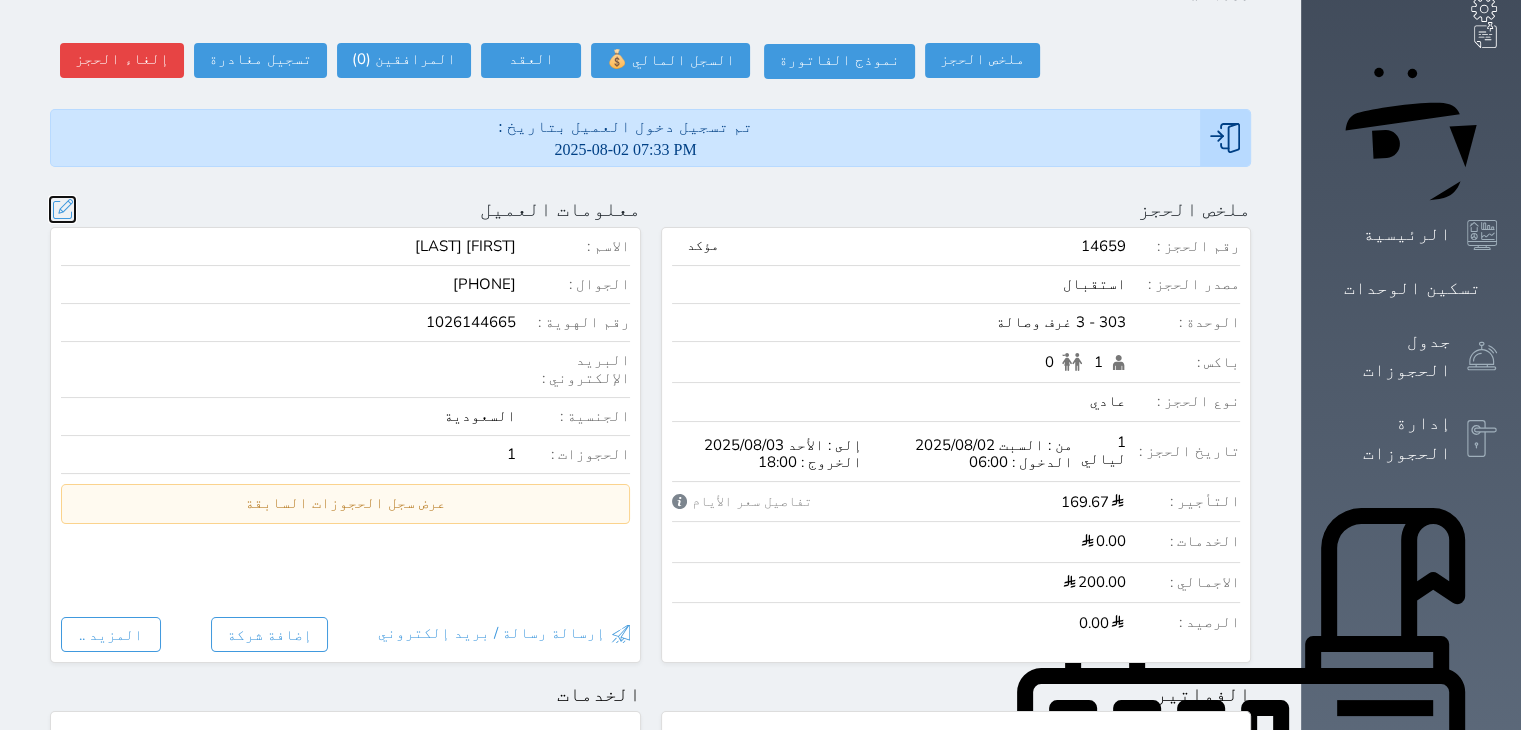 click at bounding box center (62, 209) 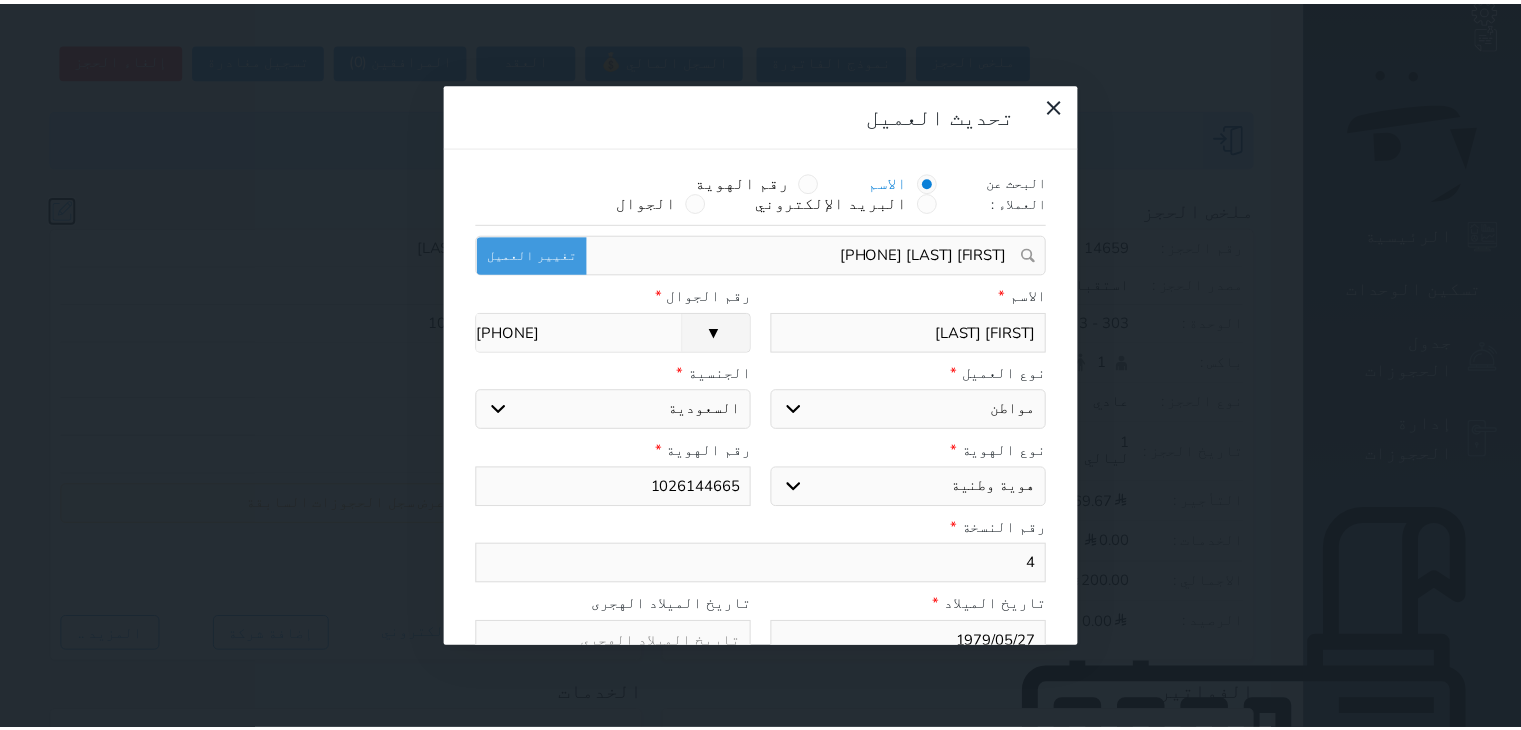 scroll, scrollTop: 199, scrollLeft: 0, axis: vertical 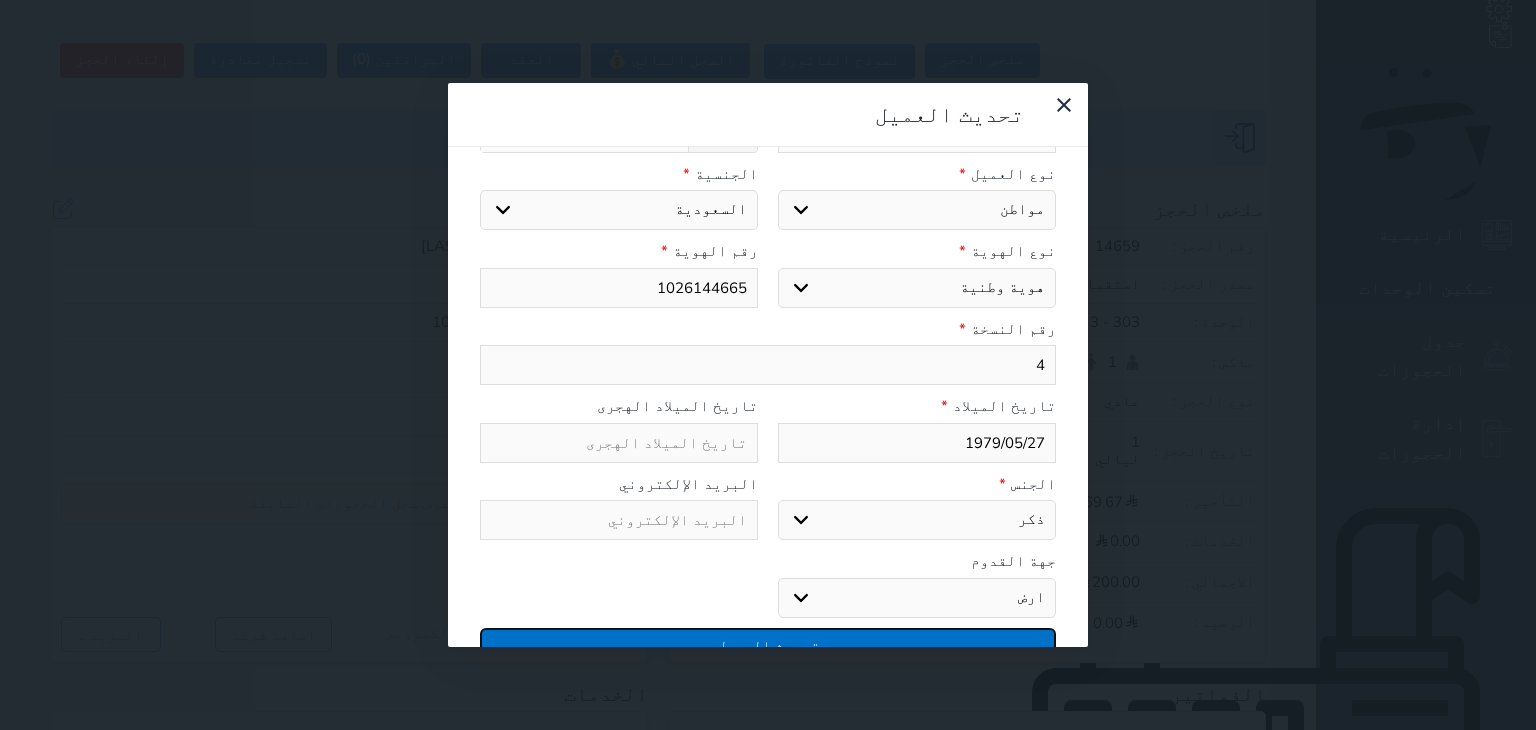 click on "تحديث العميل" at bounding box center (768, 645) 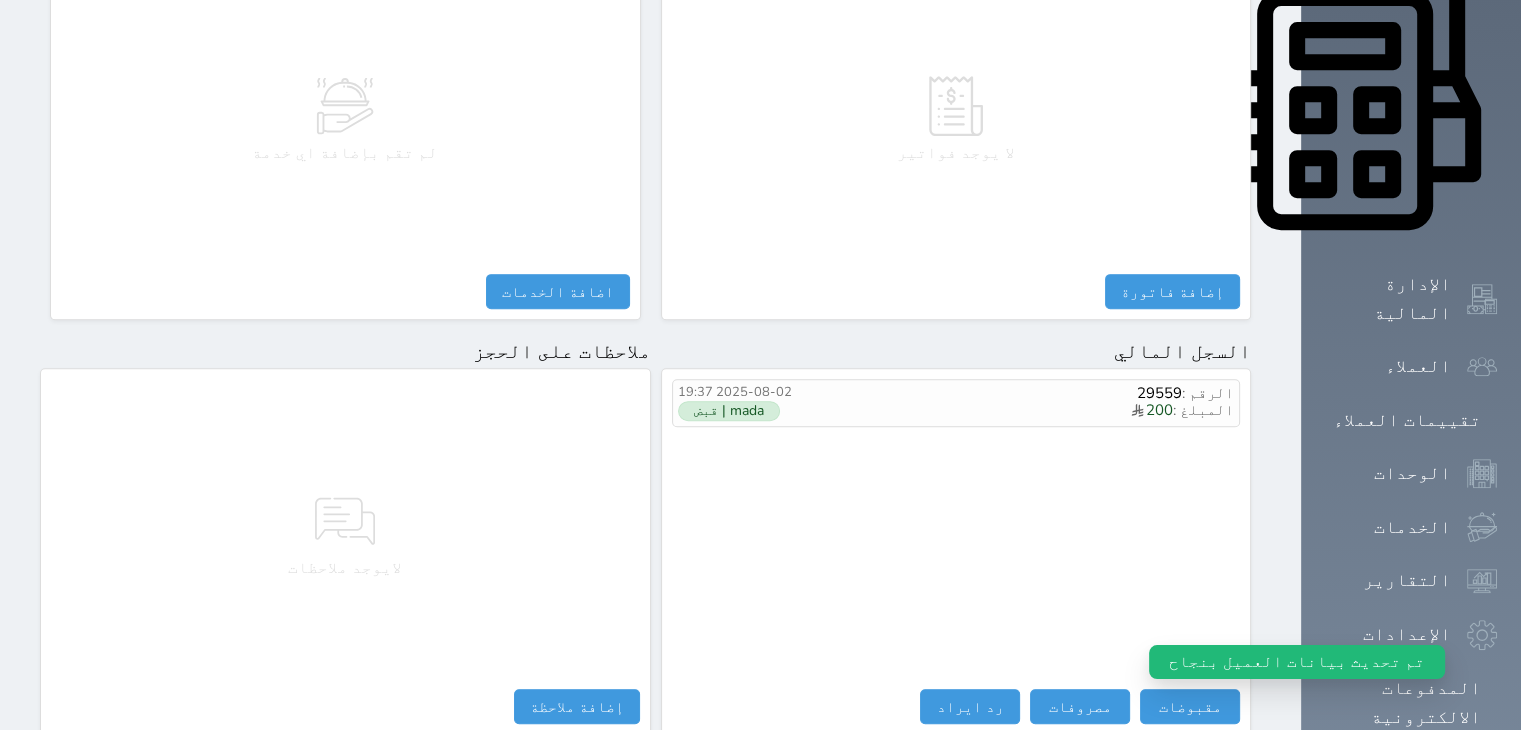 scroll, scrollTop: 1048, scrollLeft: 0, axis: vertical 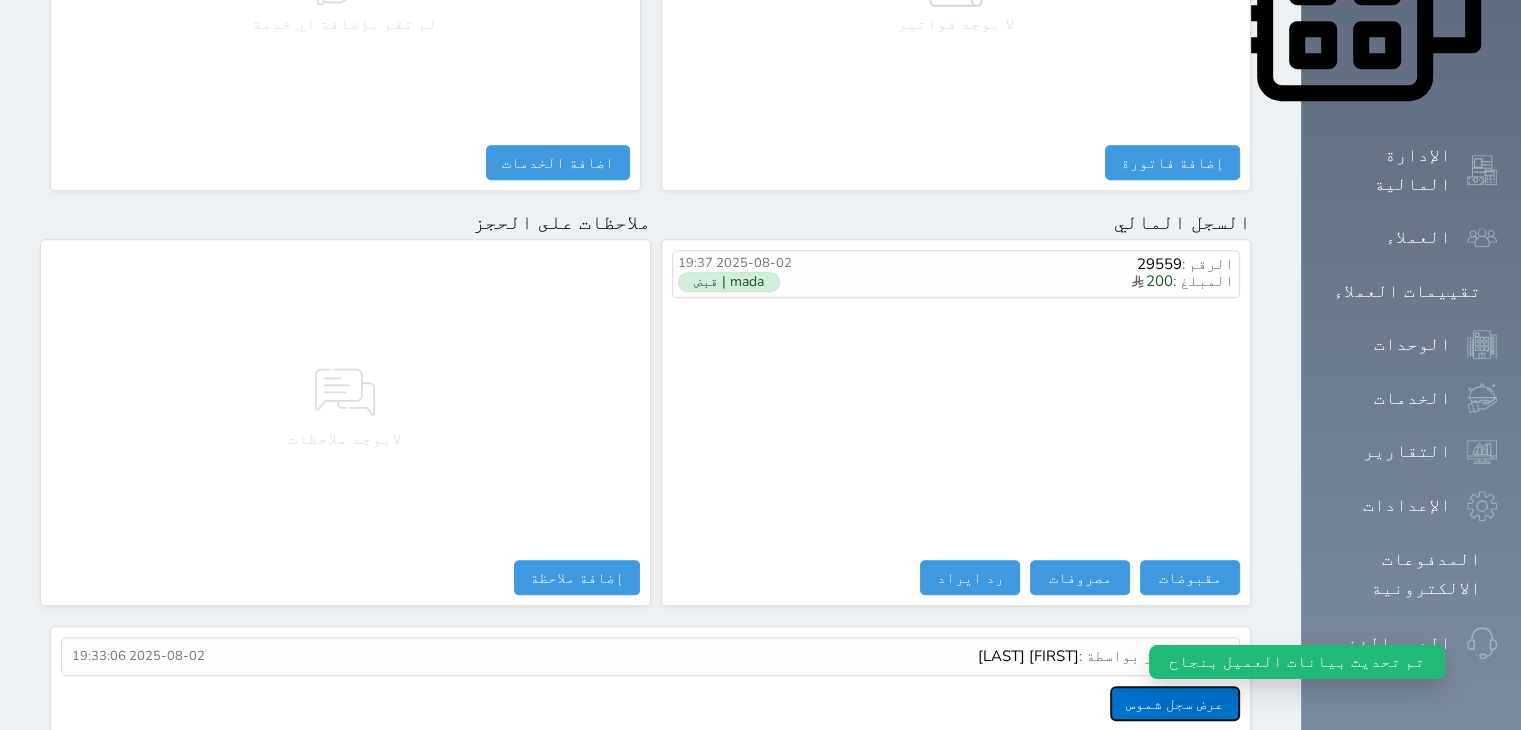 click on "عرض سجل شموس" at bounding box center (1175, 703) 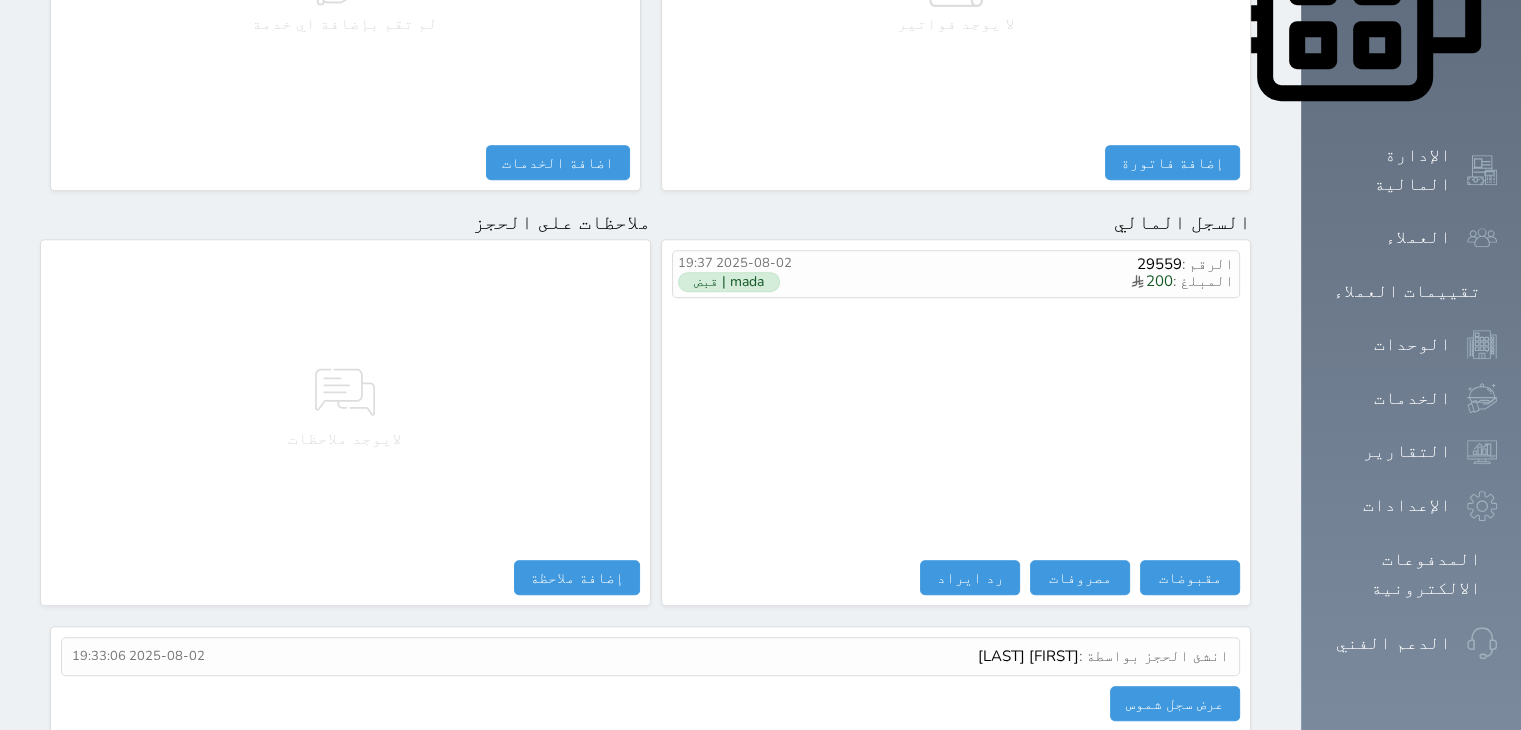 click on "عرض سجل شموس" at bounding box center (650, 703) 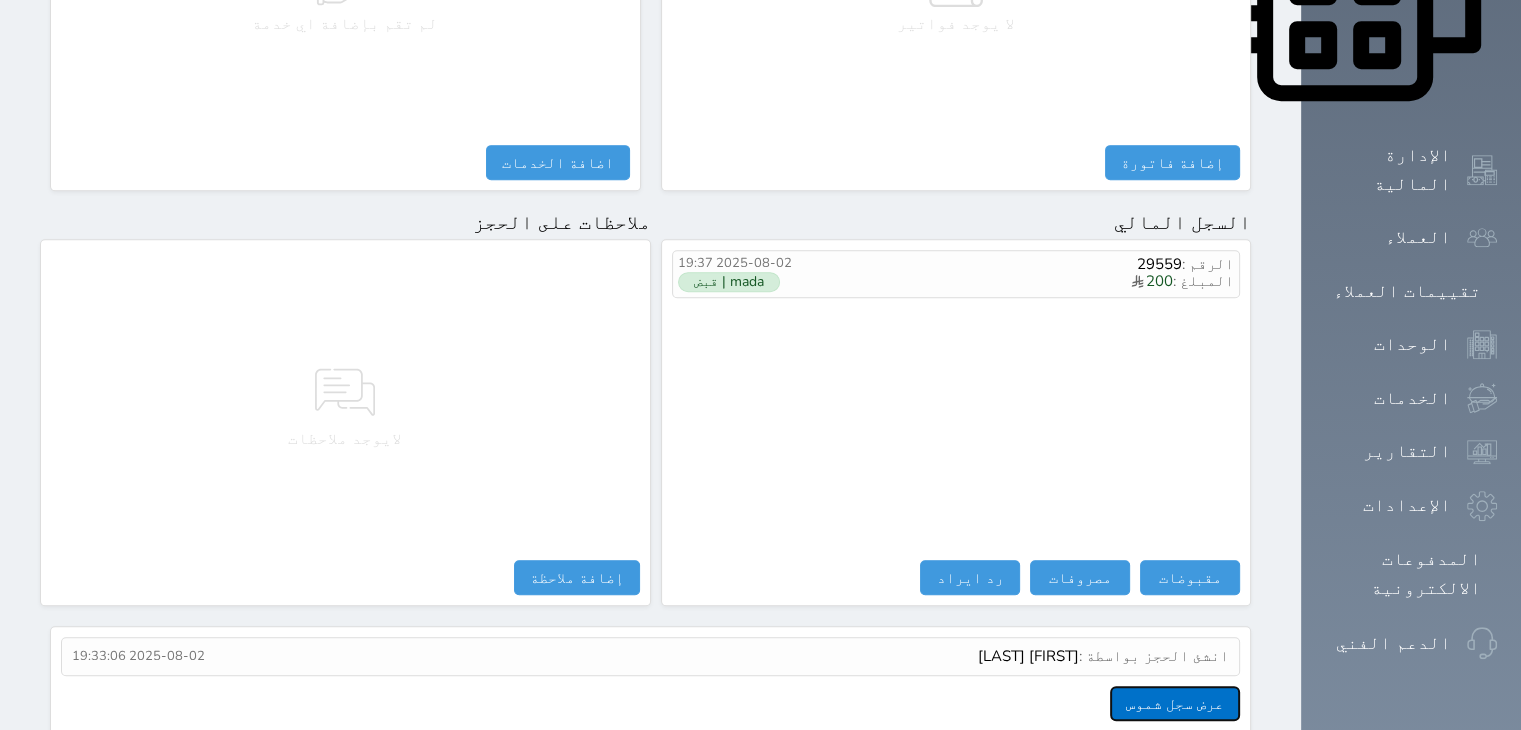 click on "عرض سجل شموس" at bounding box center (1175, 703) 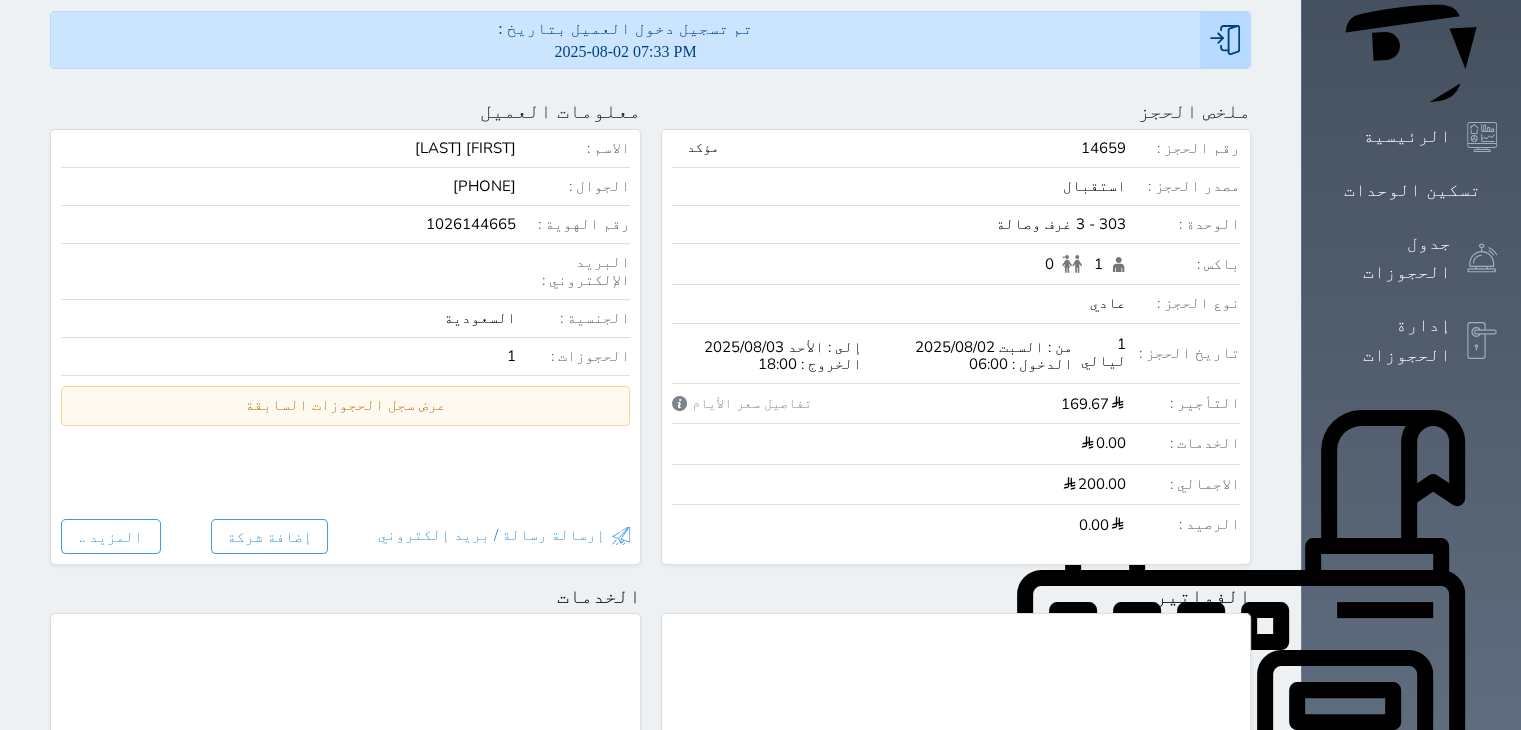 scroll, scrollTop: 92, scrollLeft: 0, axis: vertical 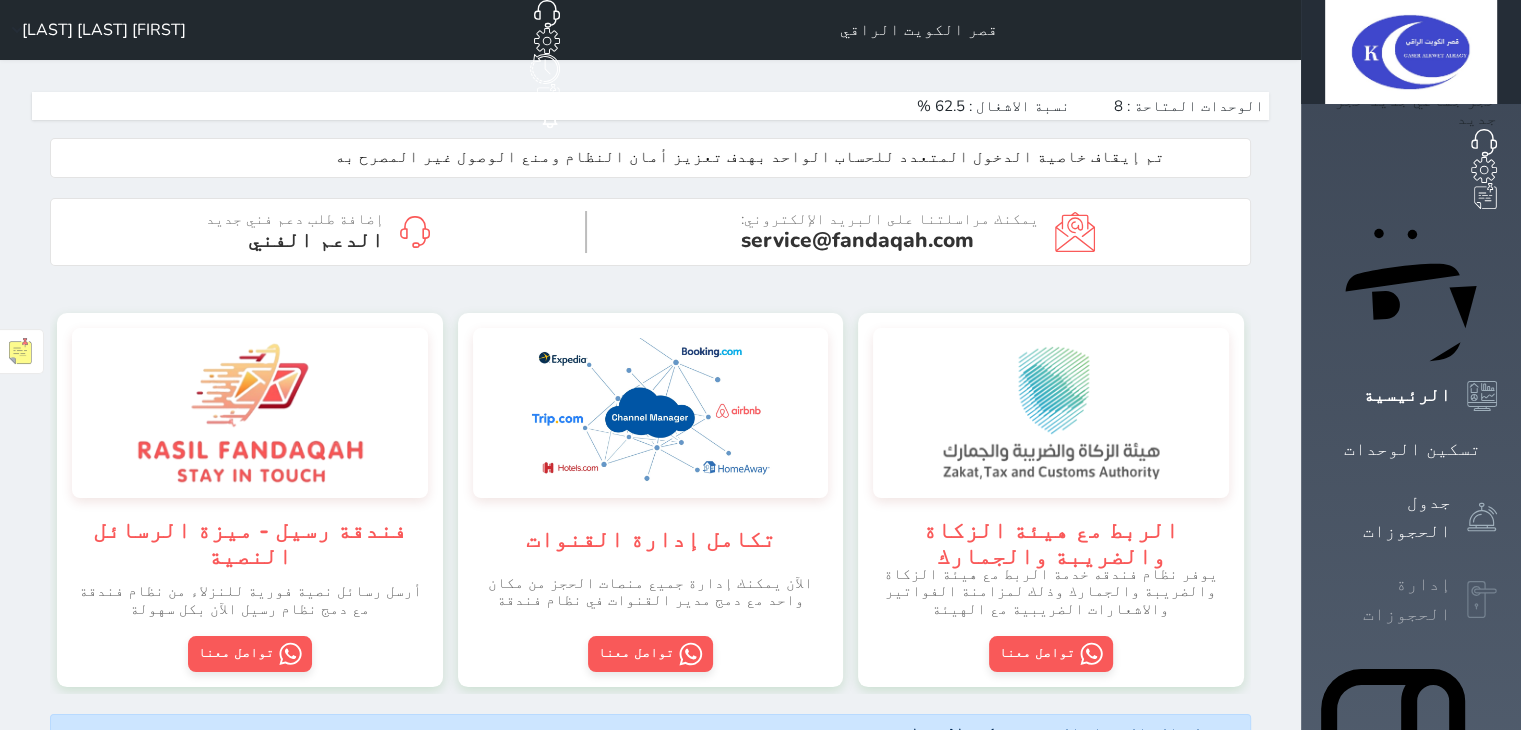 click 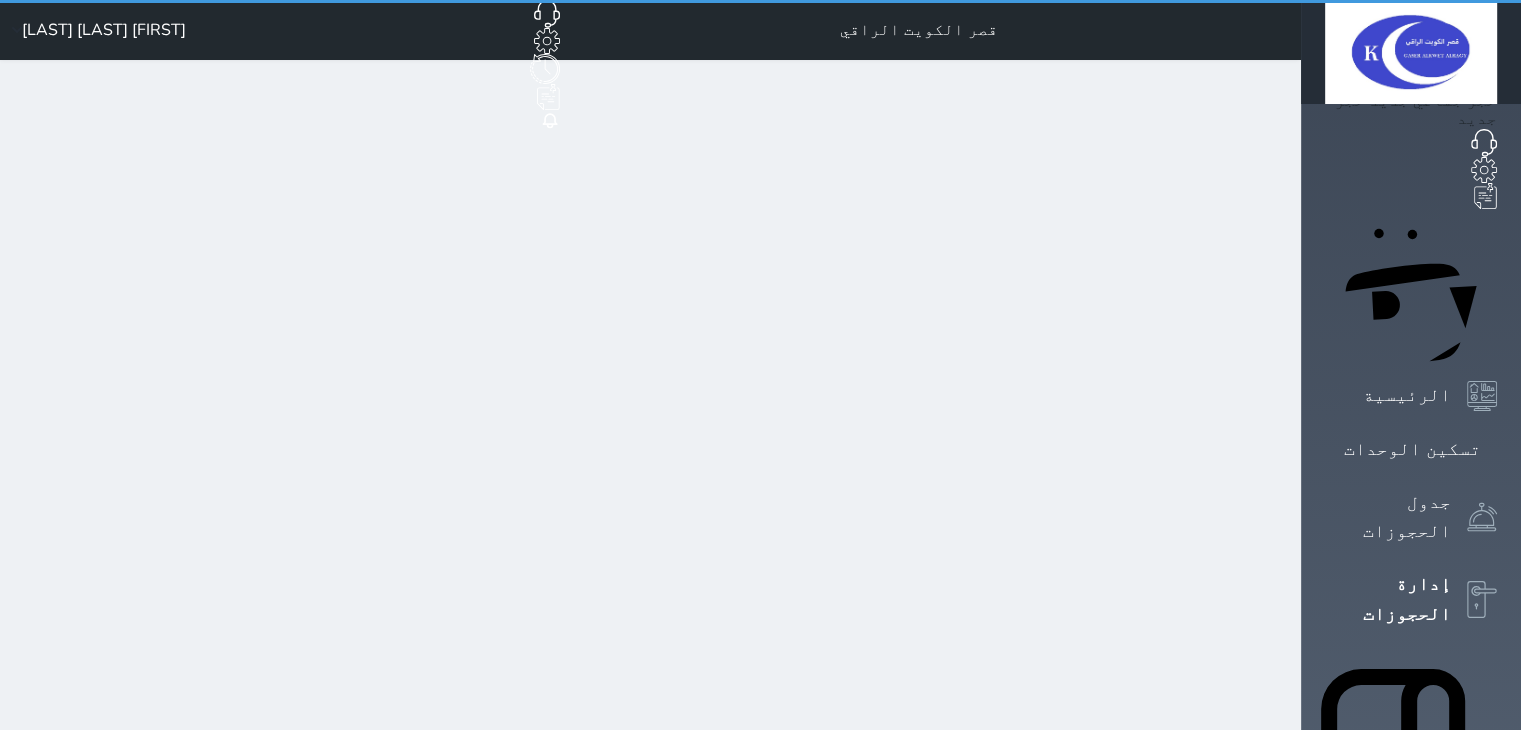 select on "open_all" 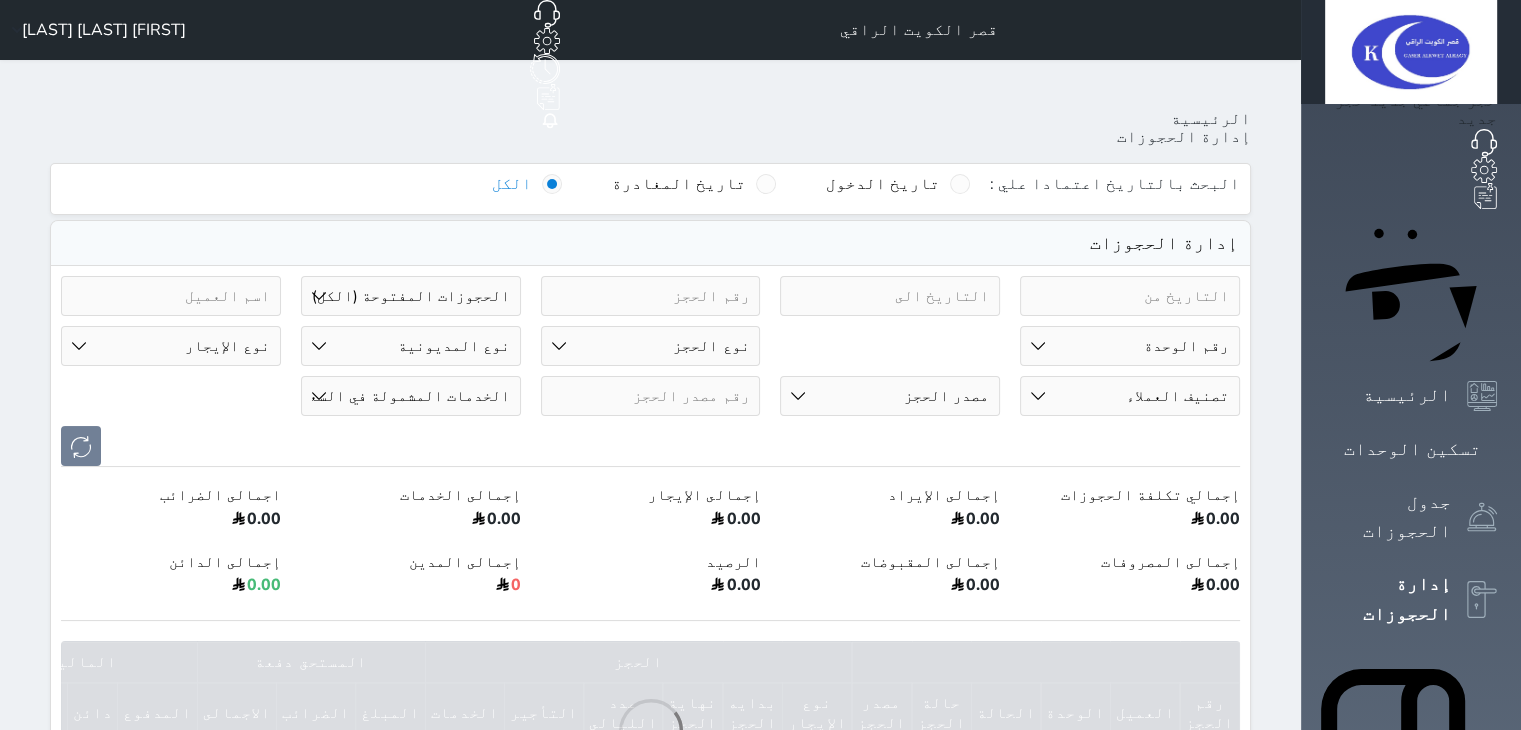 scroll, scrollTop: 555, scrollLeft: 0, axis: vertical 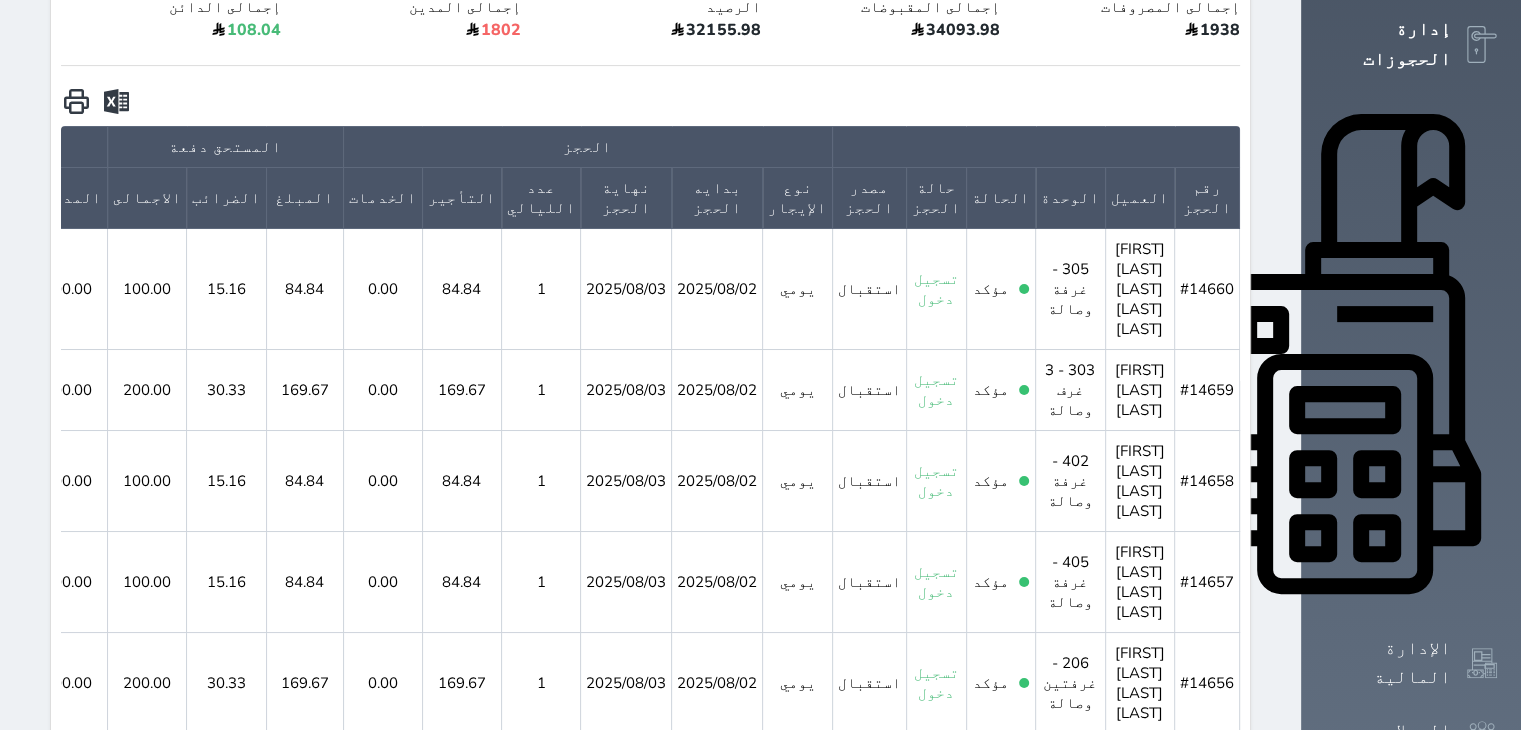 click 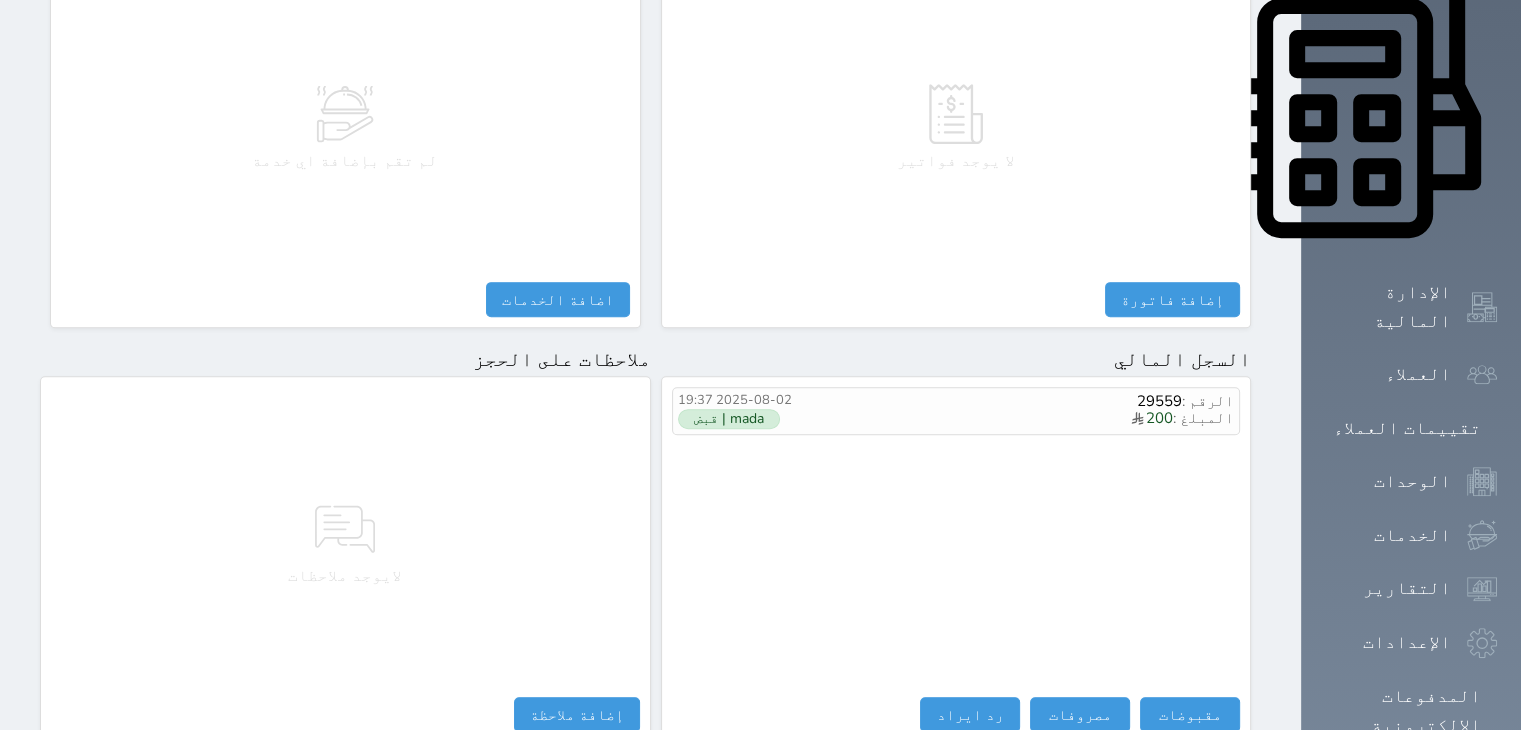 scroll, scrollTop: 1048, scrollLeft: 0, axis: vertical 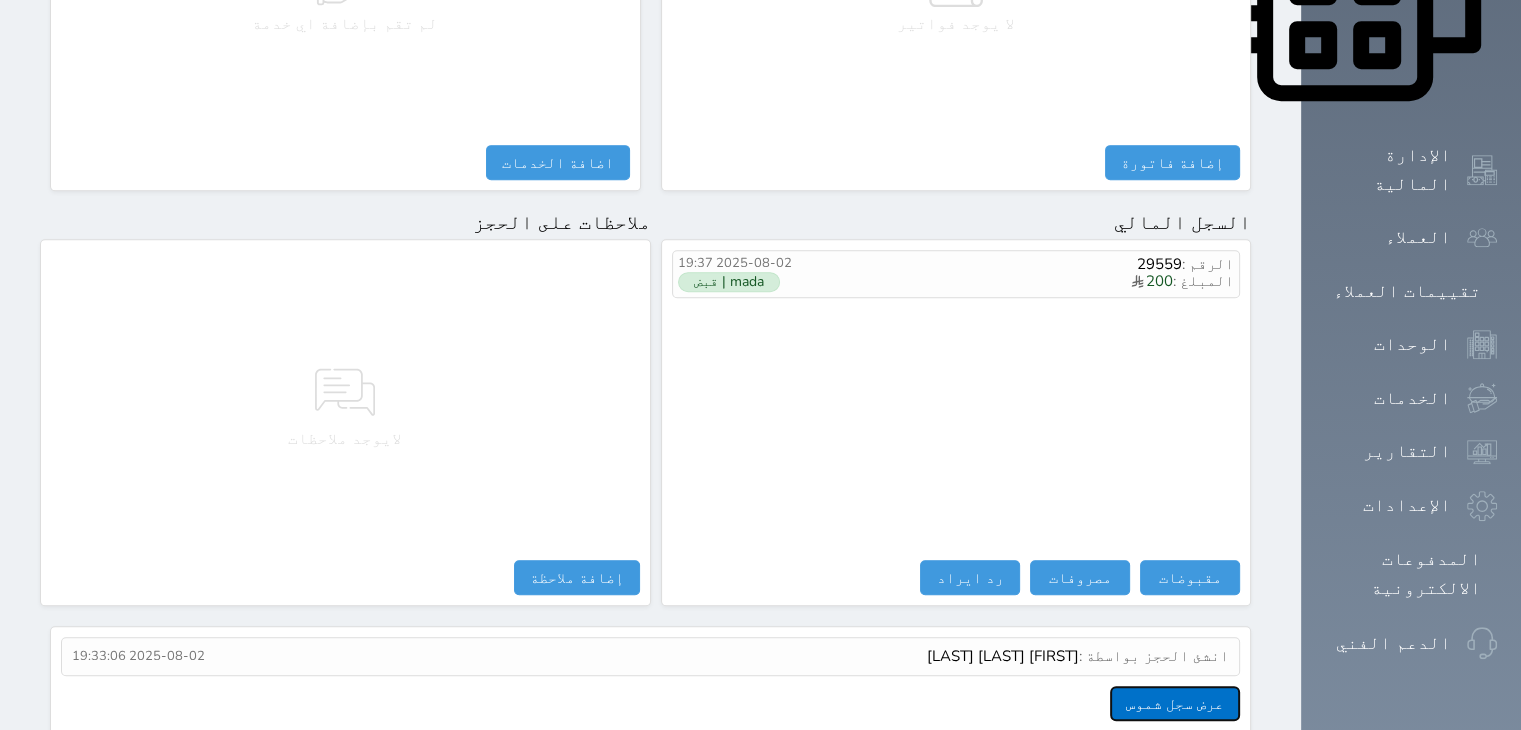 click on "عرض سجل شموس" at bounding box center [1175, 703] 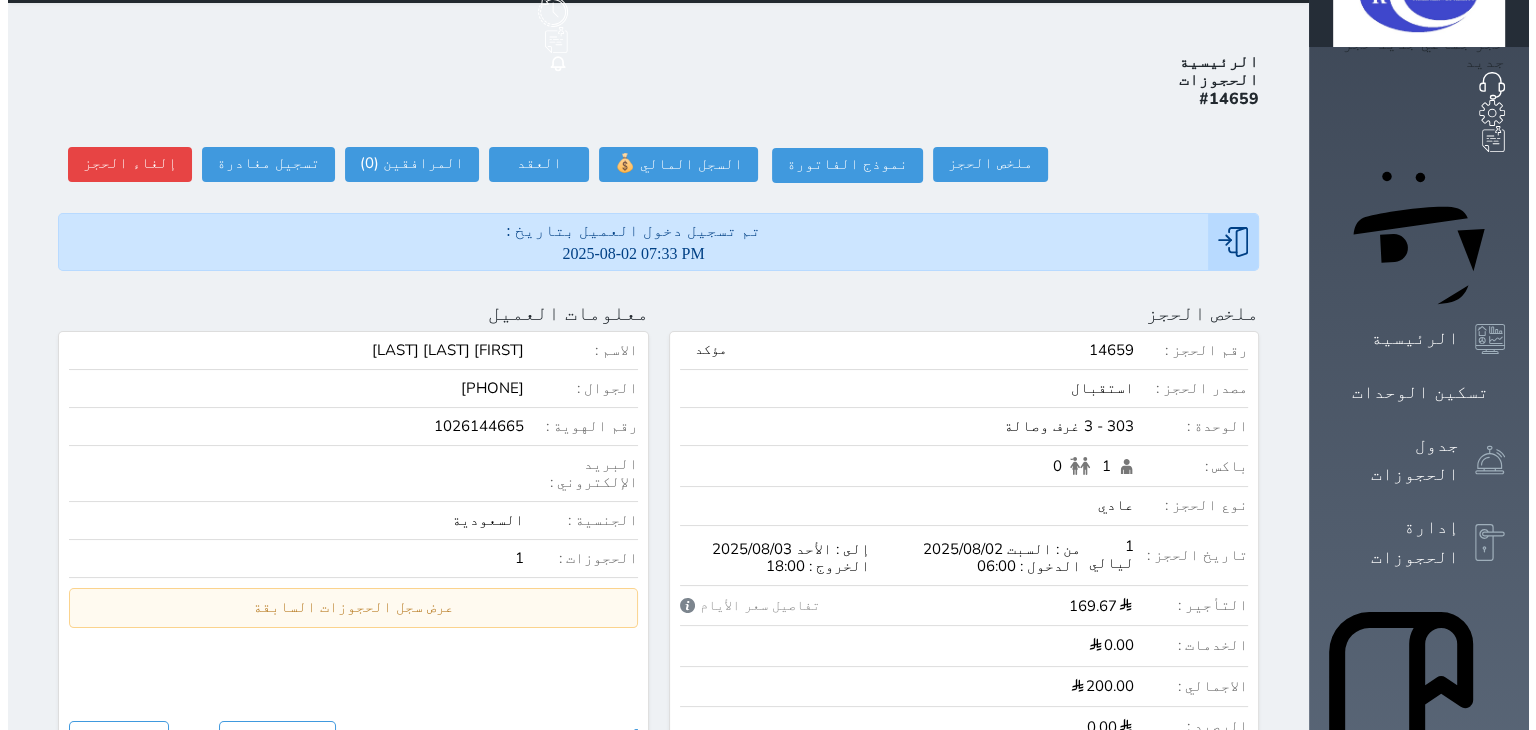 scroll, scrollTop: 0, scrollLeft: 0, axis: both 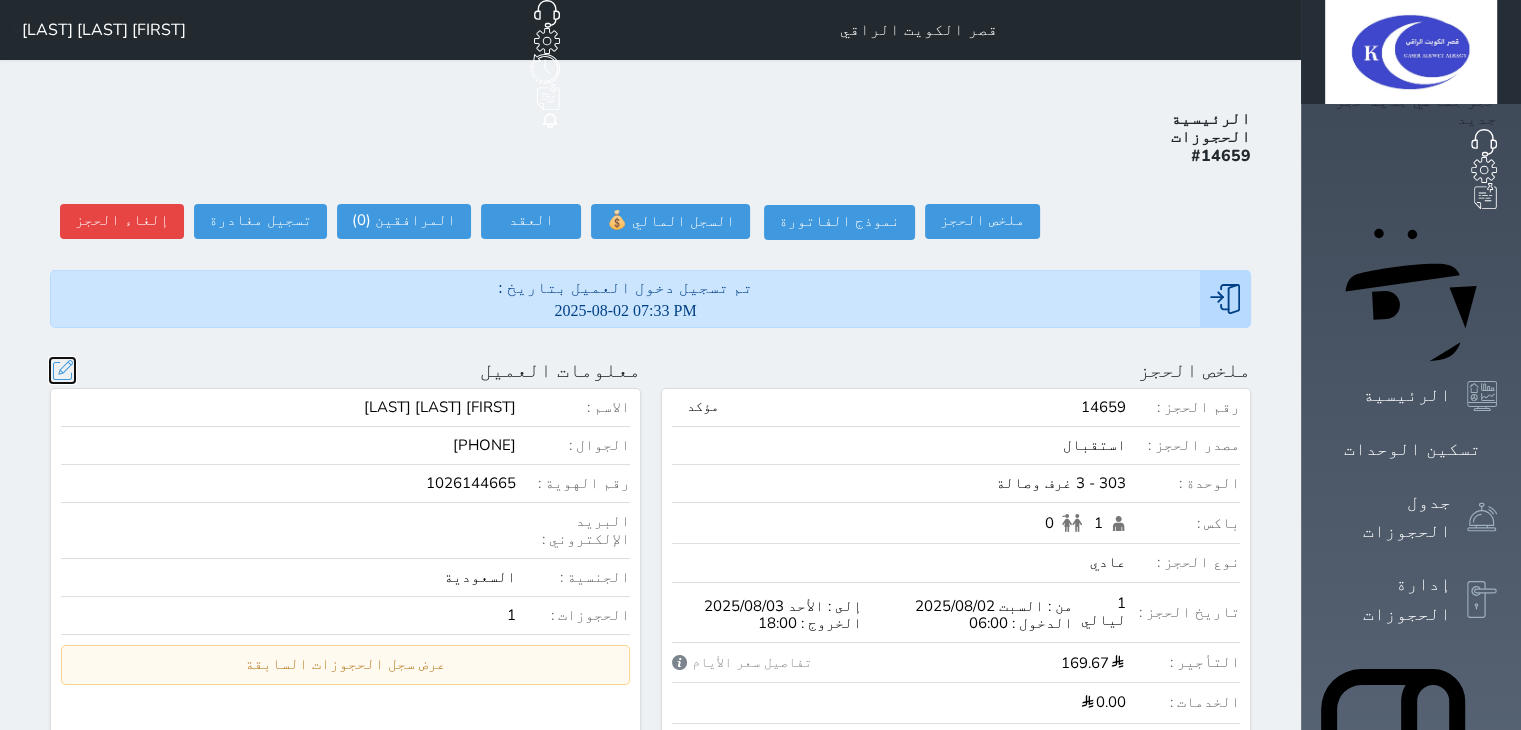click at bounding box center [62, 370] 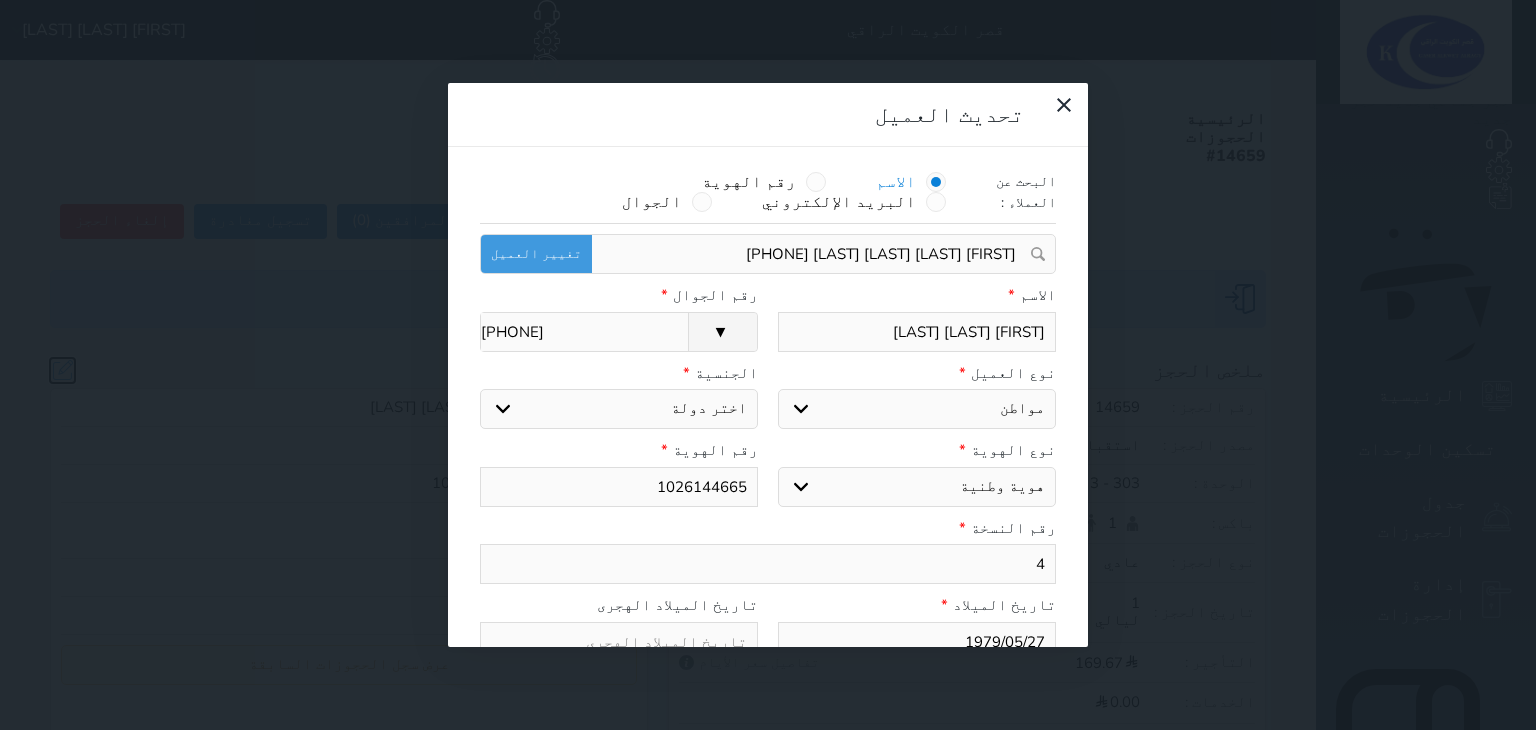 select on "113" 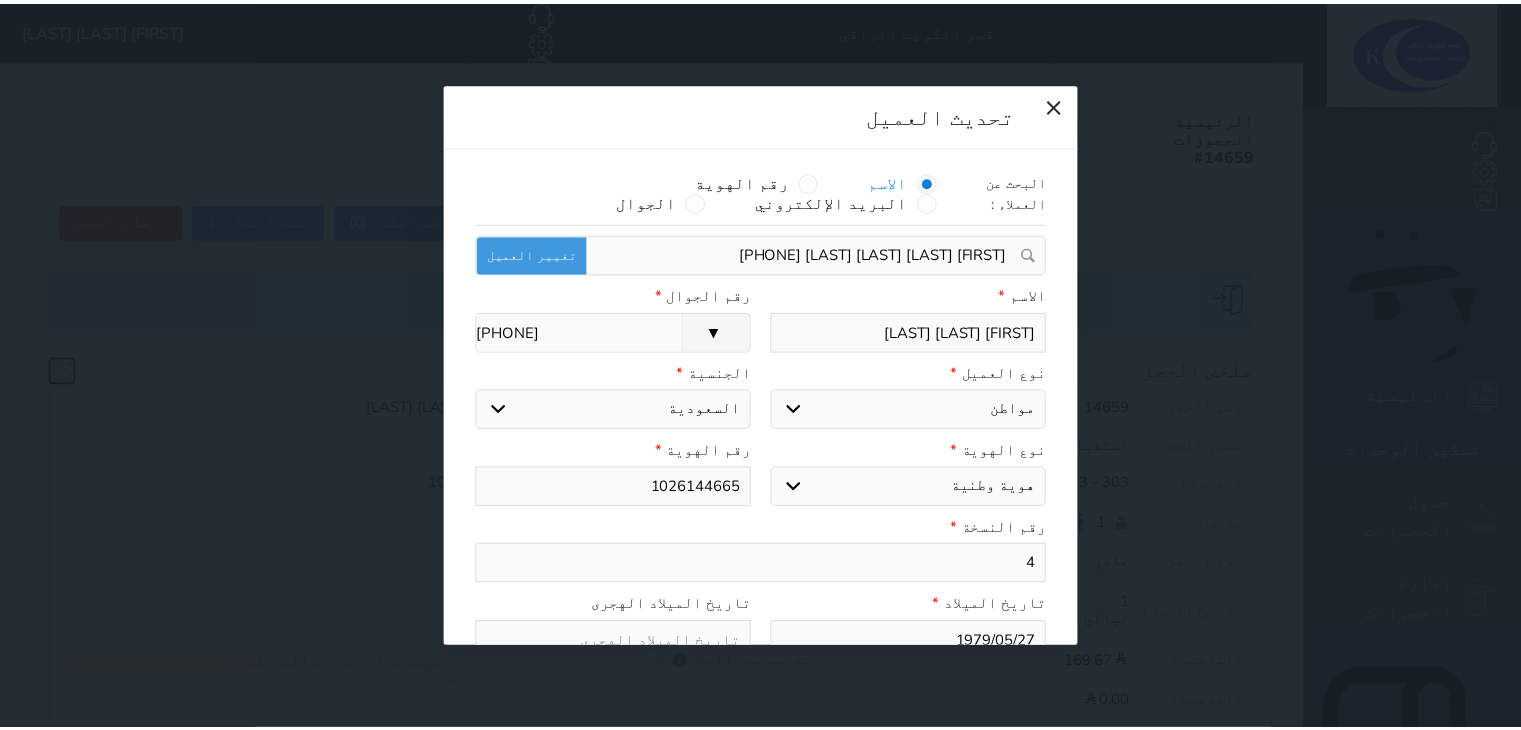 scroll, scrollTop: 199, scrollLeft: 0, axis: vertical 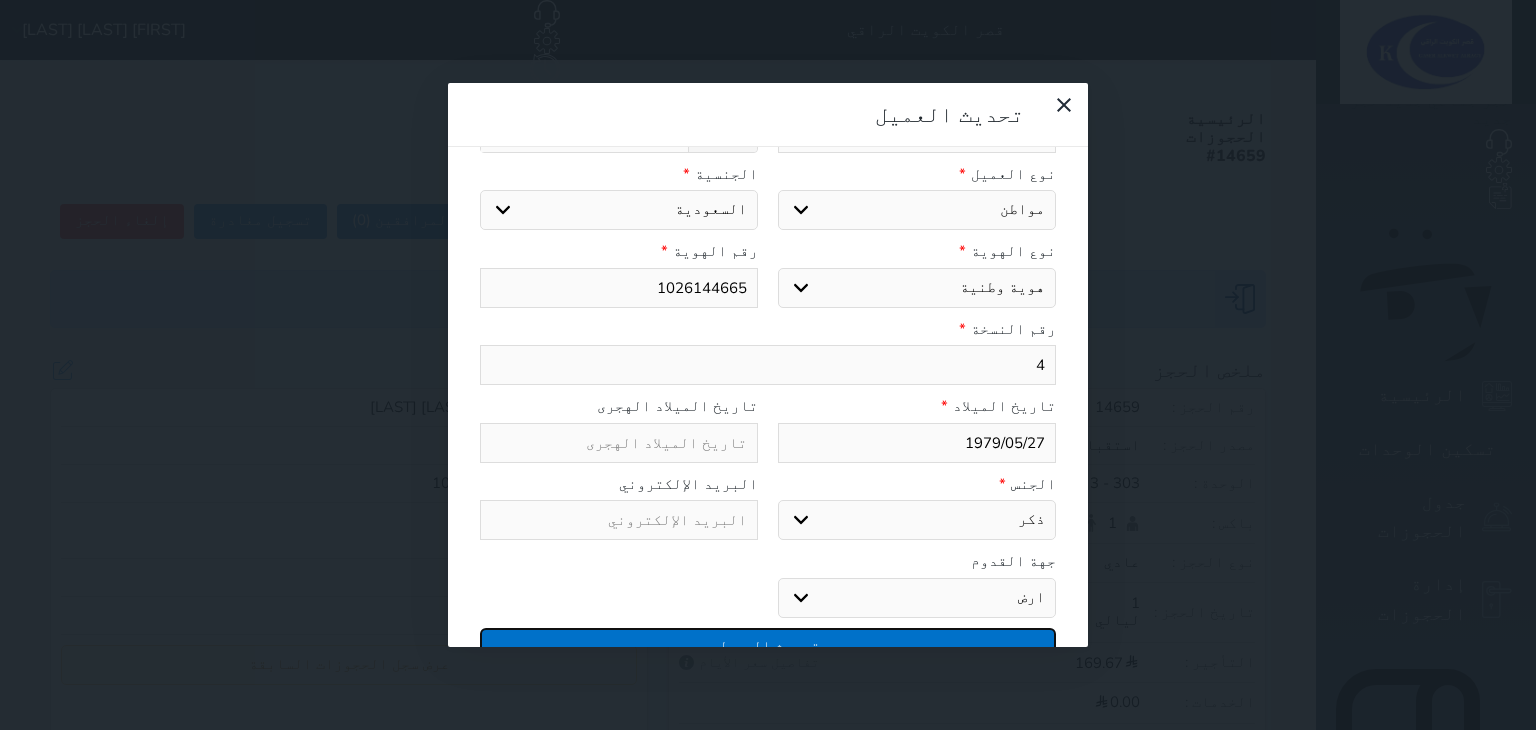 click on "تحديث العميل" at bounding box center [768, 645] 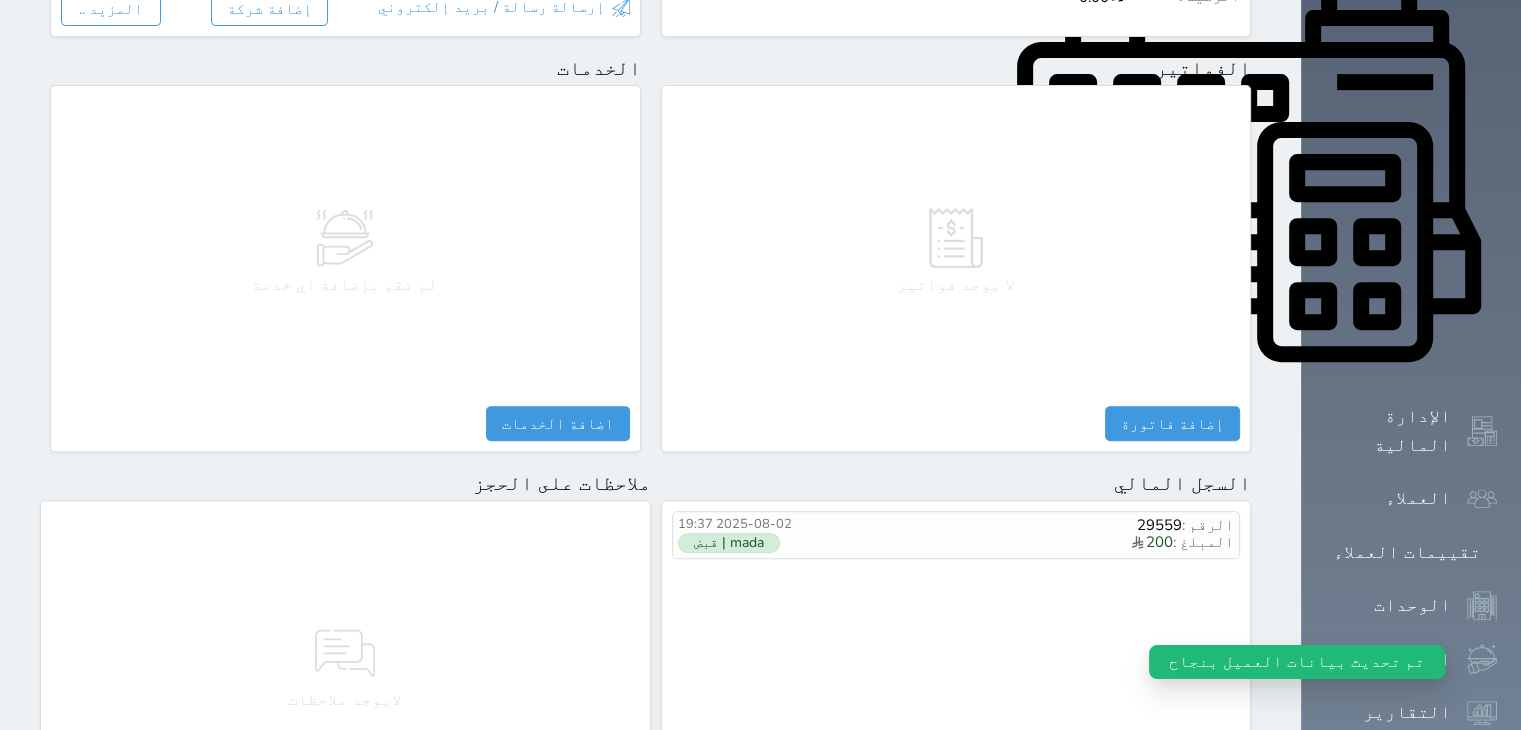 scroll, scrollTop: 1048, scrollLeft: 0, axis: vertical 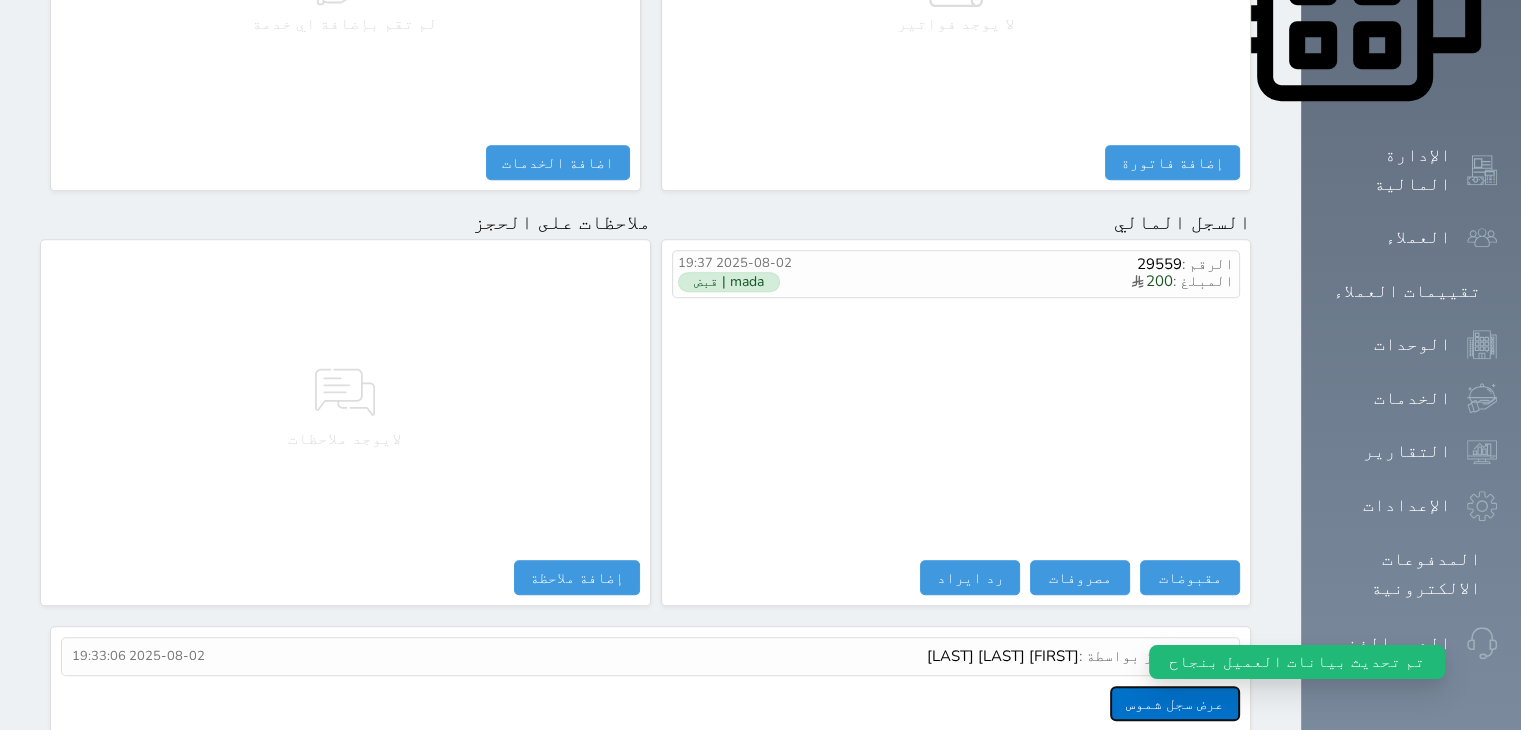 click on "عرض سجل شموس" at bounding box center [1175, 703] 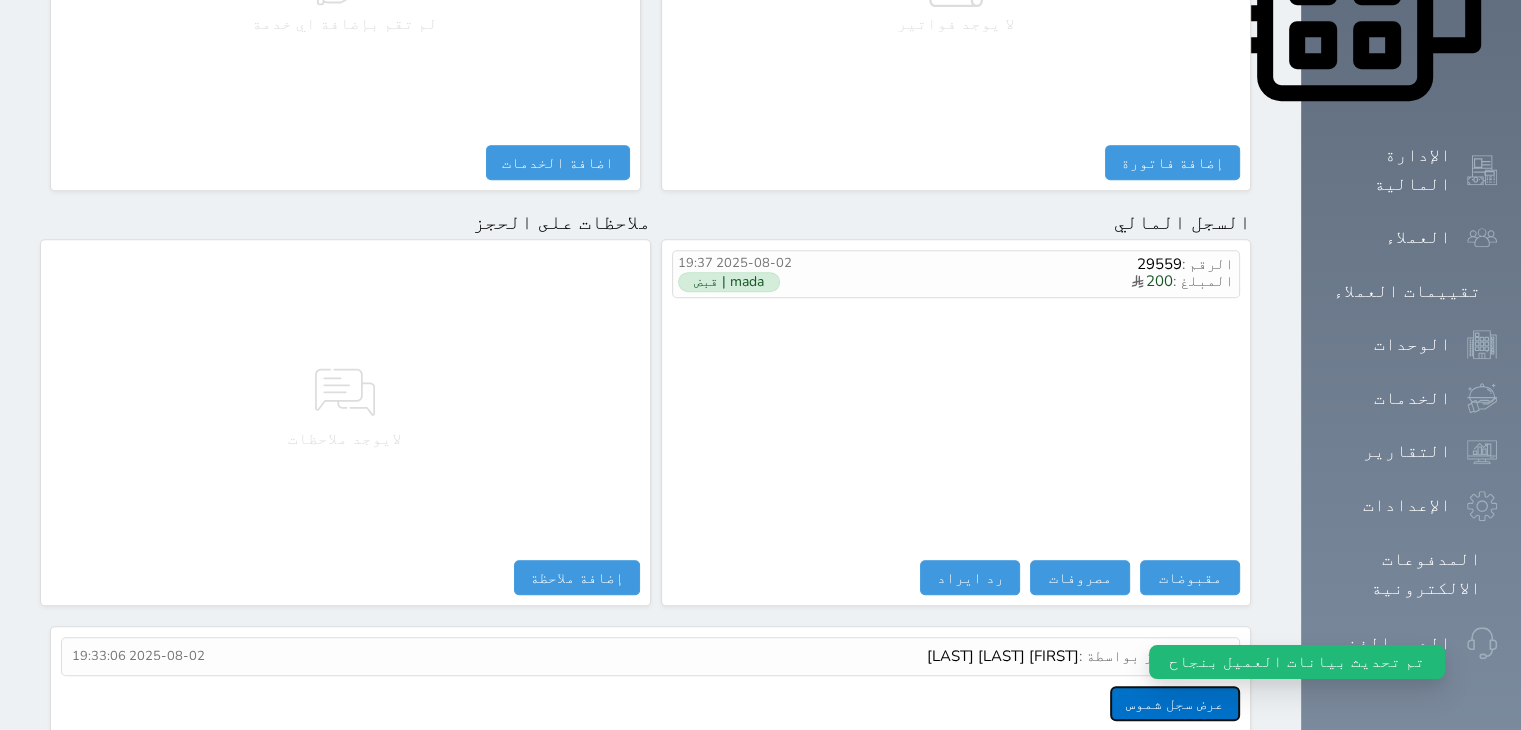 click on "عرض سجل شموس" at bounding box center [1175, 703] 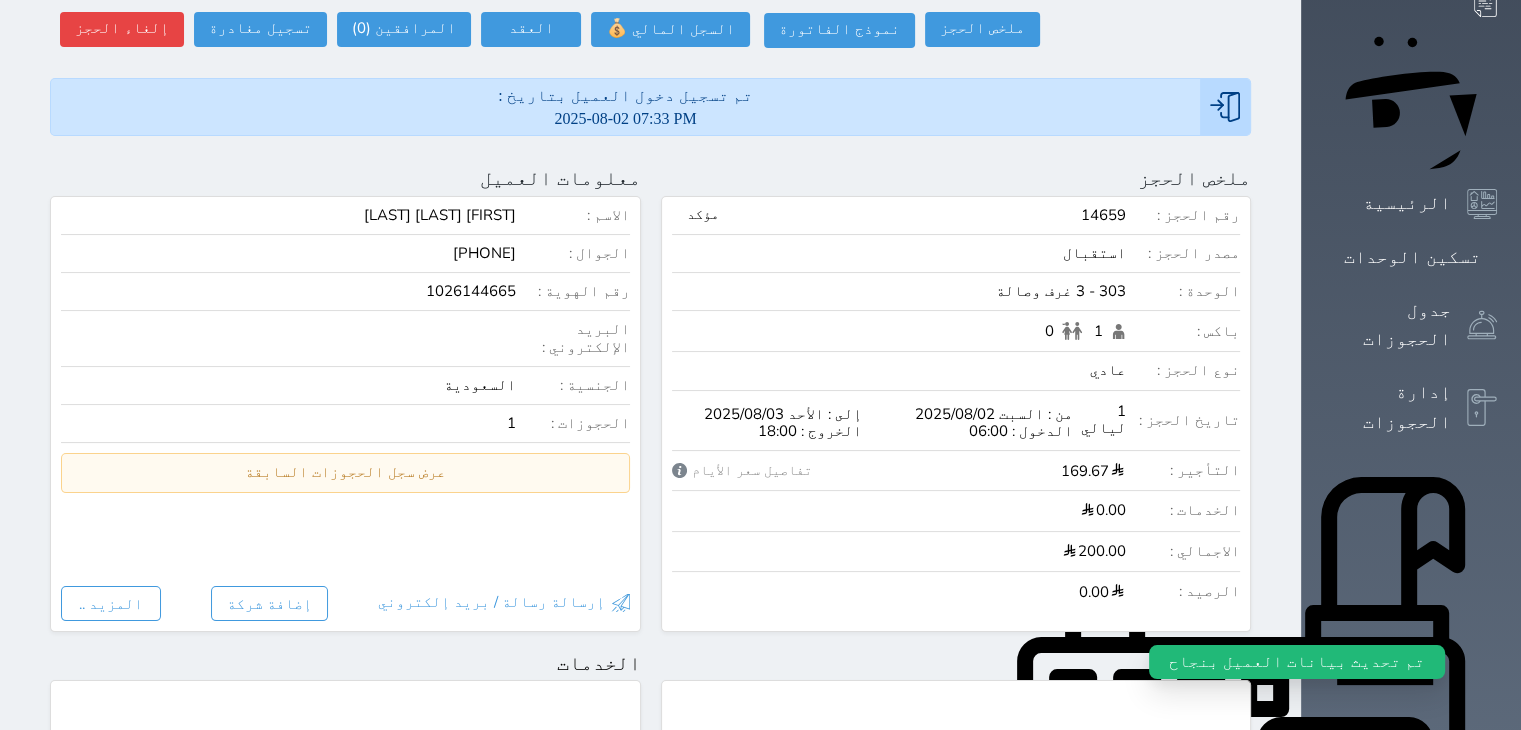 scroll, scrollTop: 56, scrollLeft: 0, axis: vertical 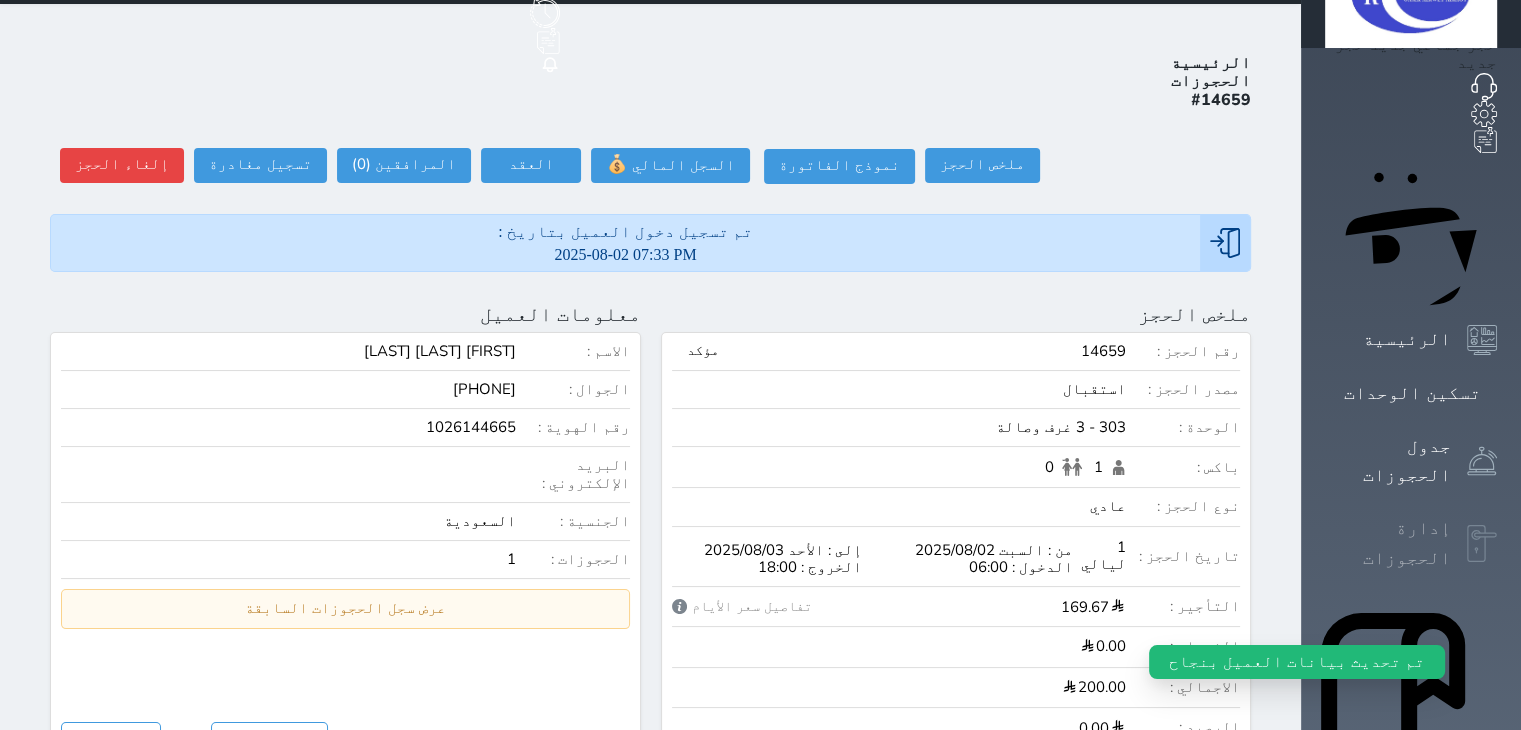 click 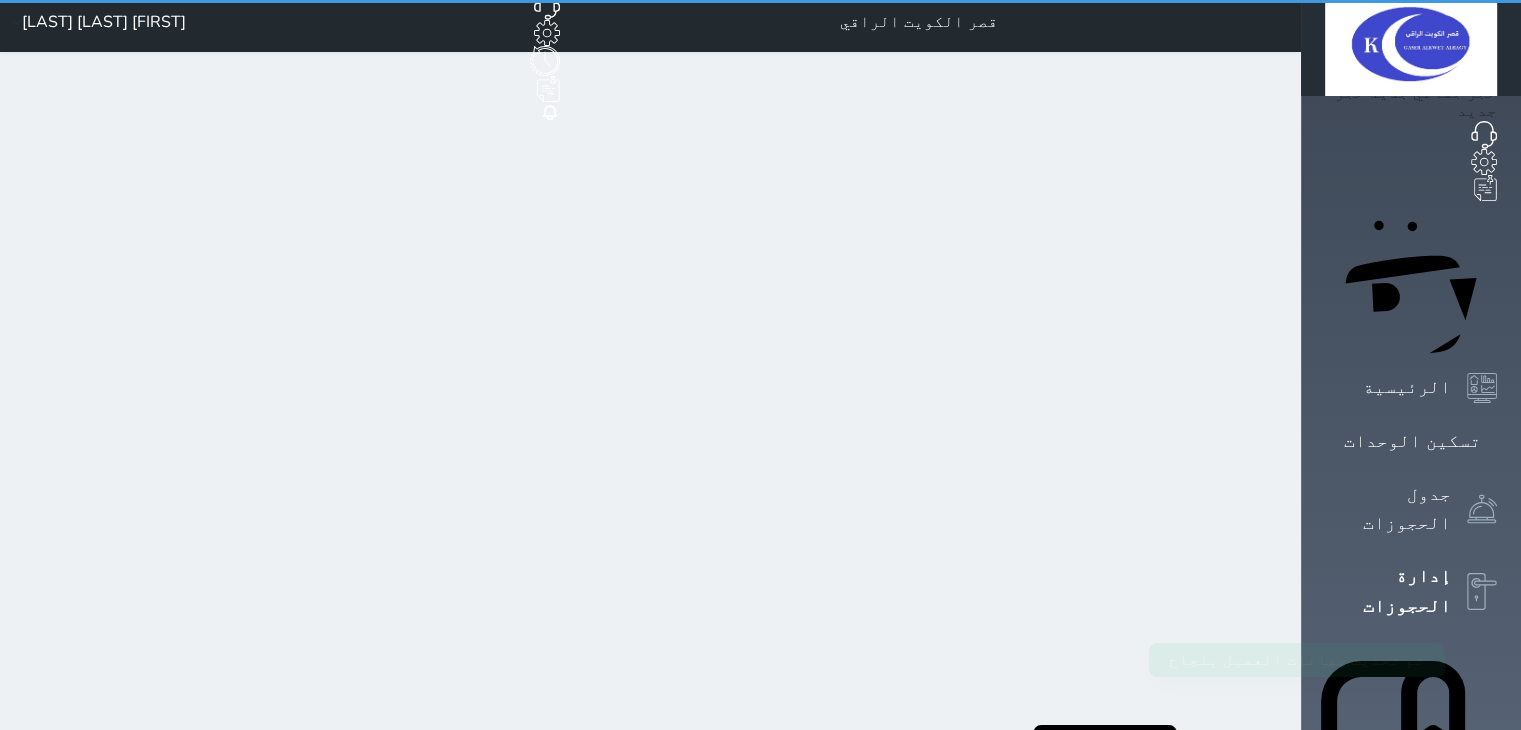 scroll, scrollTop: 0, scrollLeft: 0, axis: both 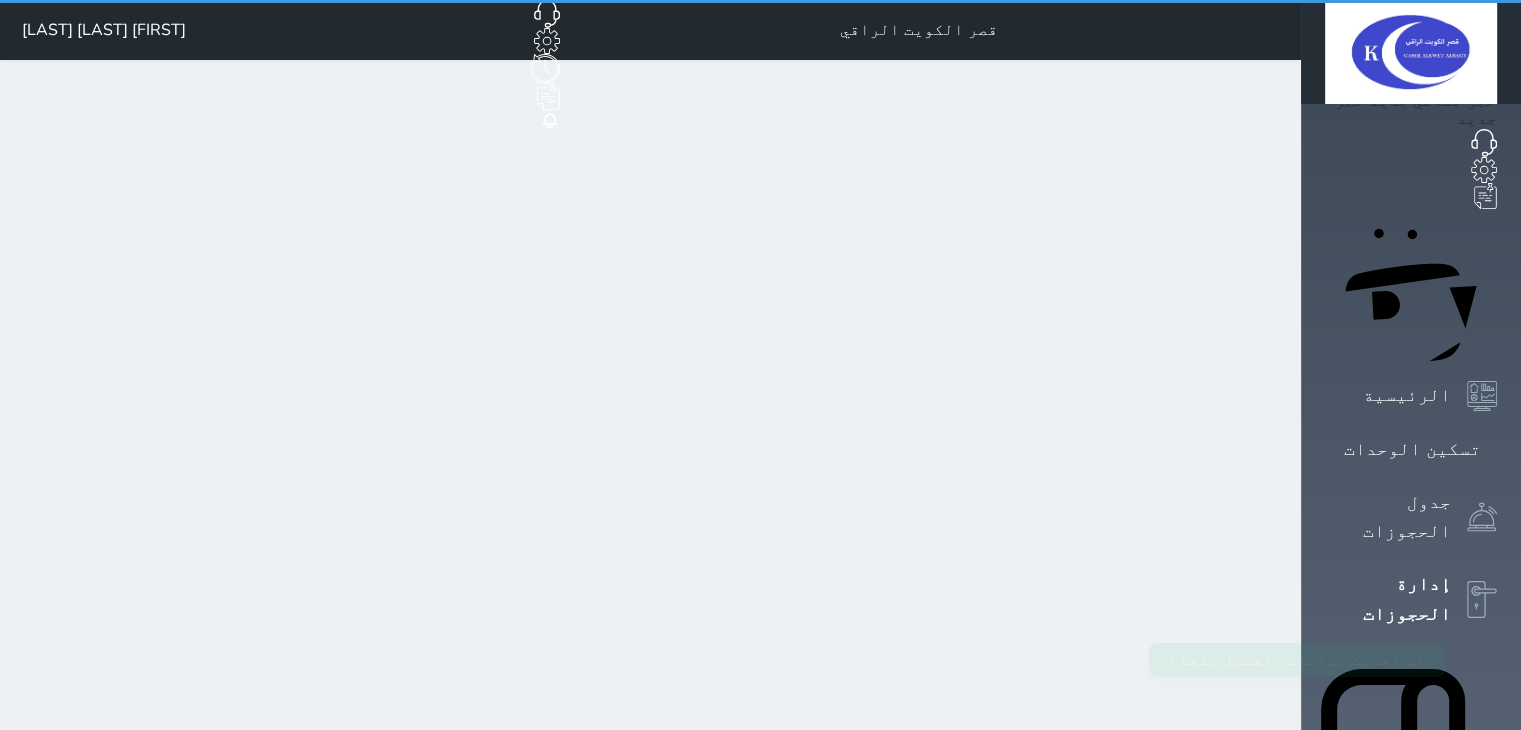 select on "open_all" 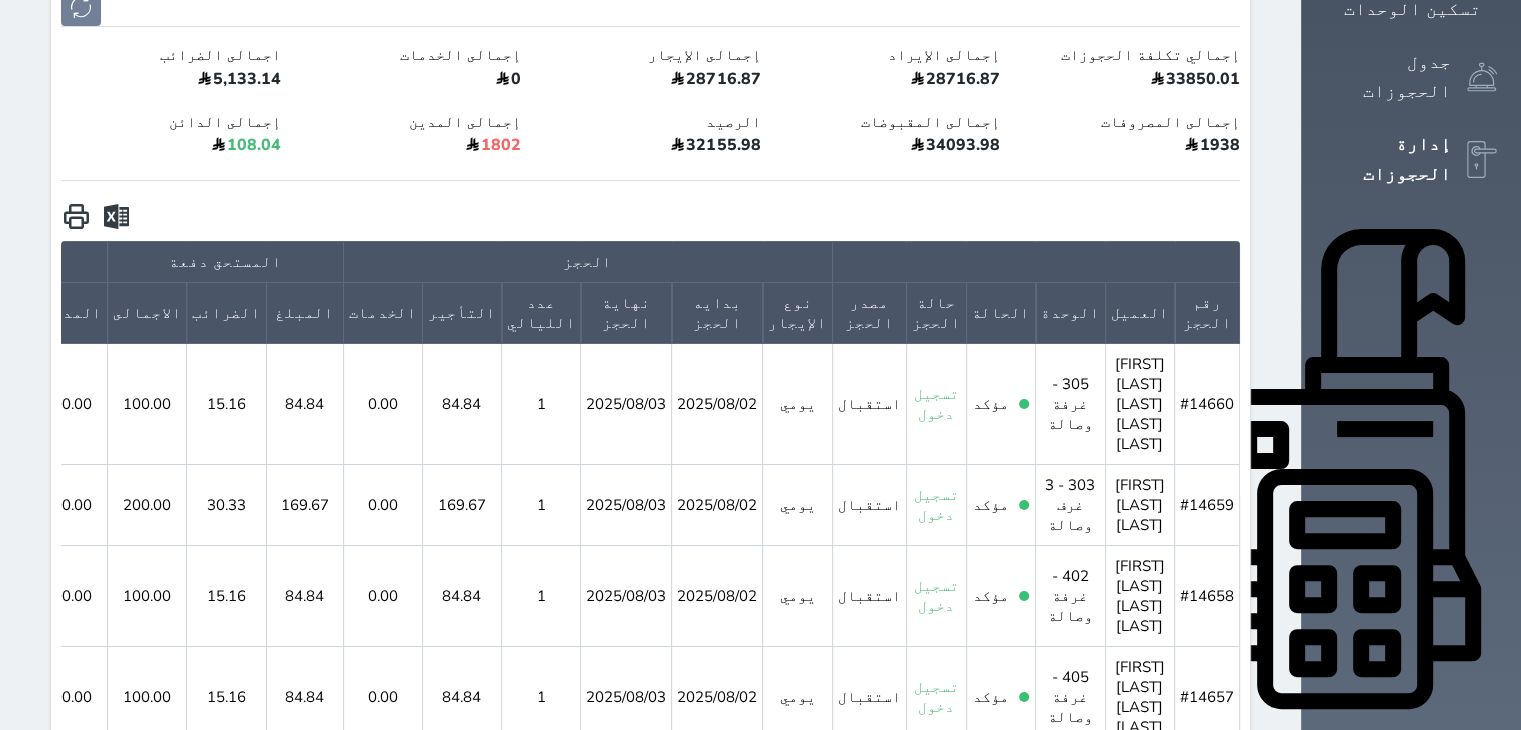 scroll, scrollTop: 460, scrollLeft: 0, axis: vertical 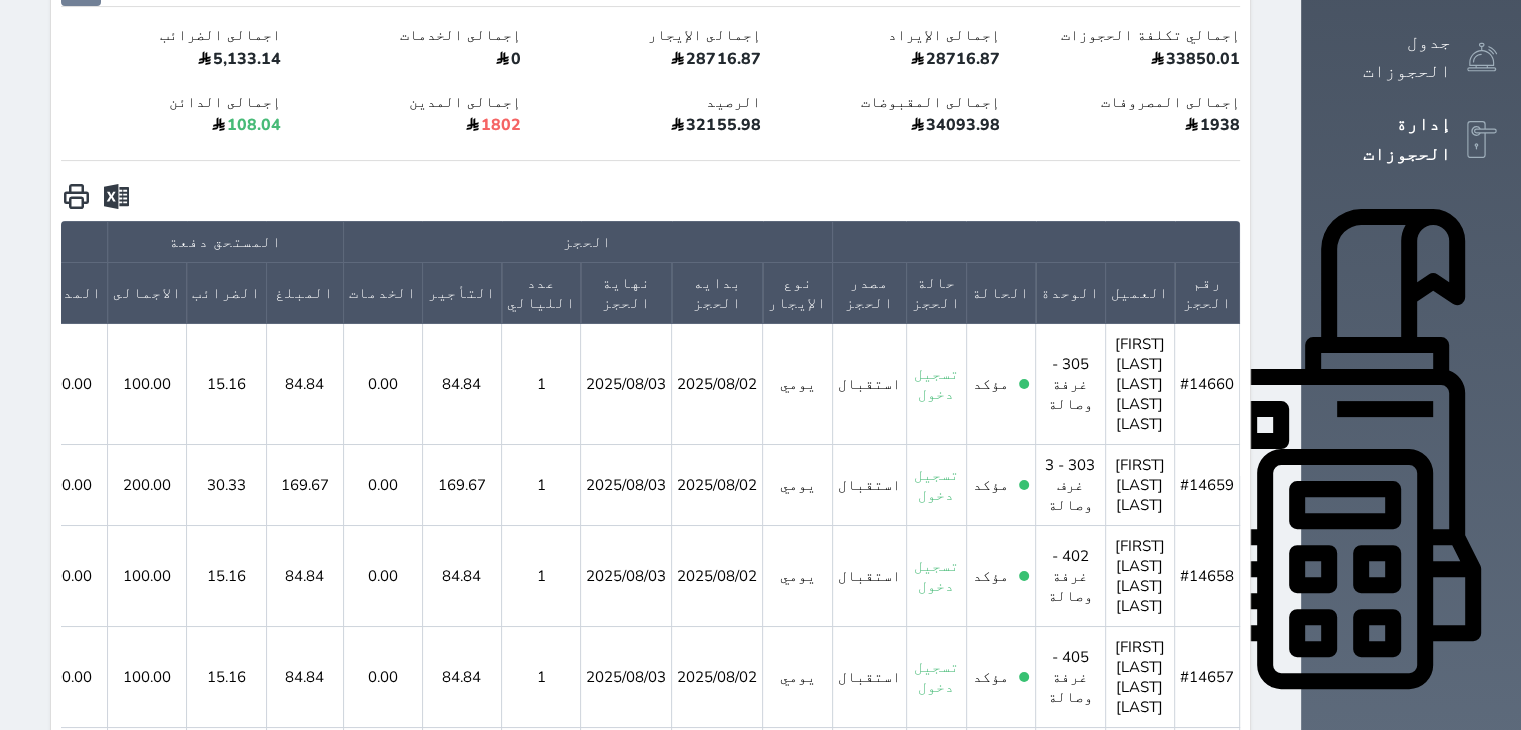 click 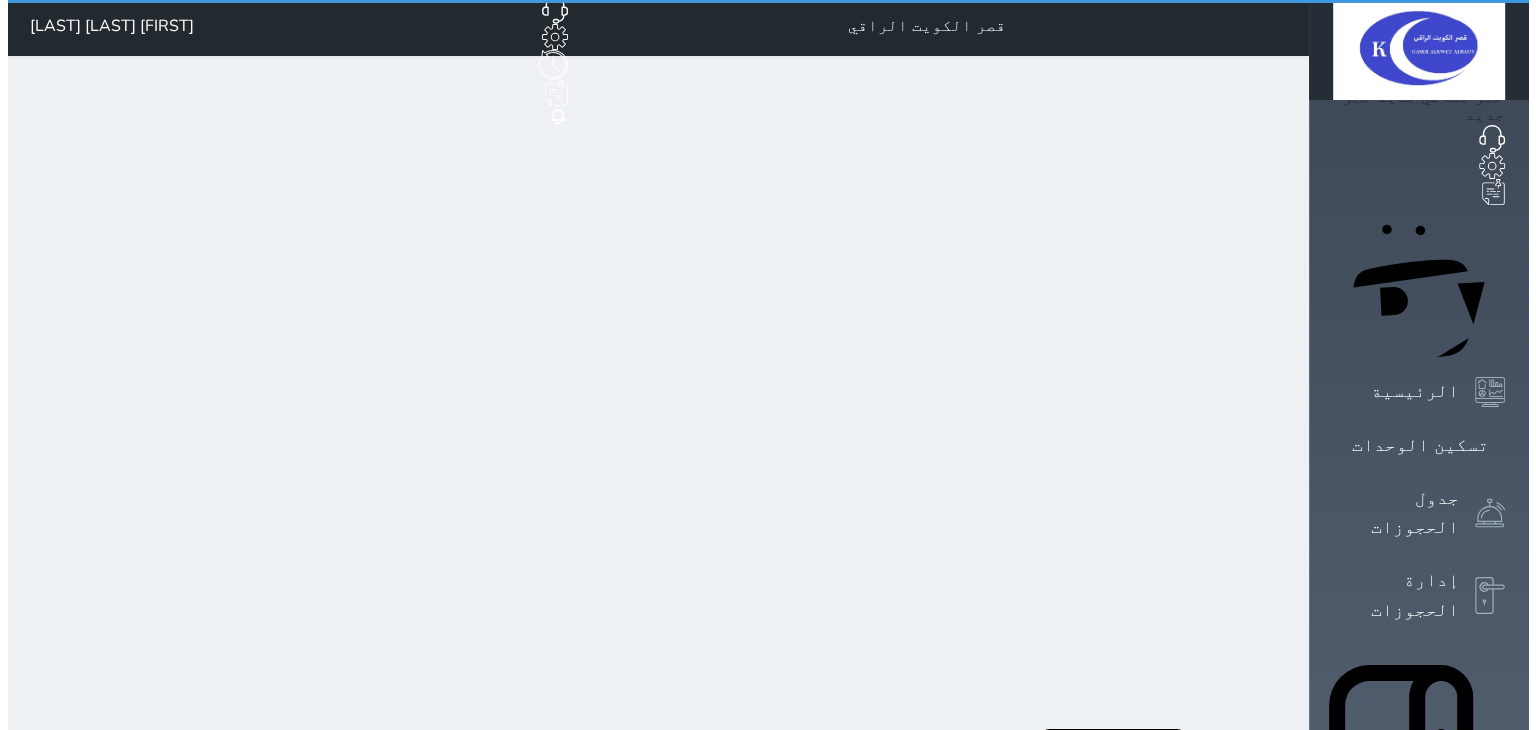 scroll, scrollTop: 0, scrollLeft: 0, axis: both 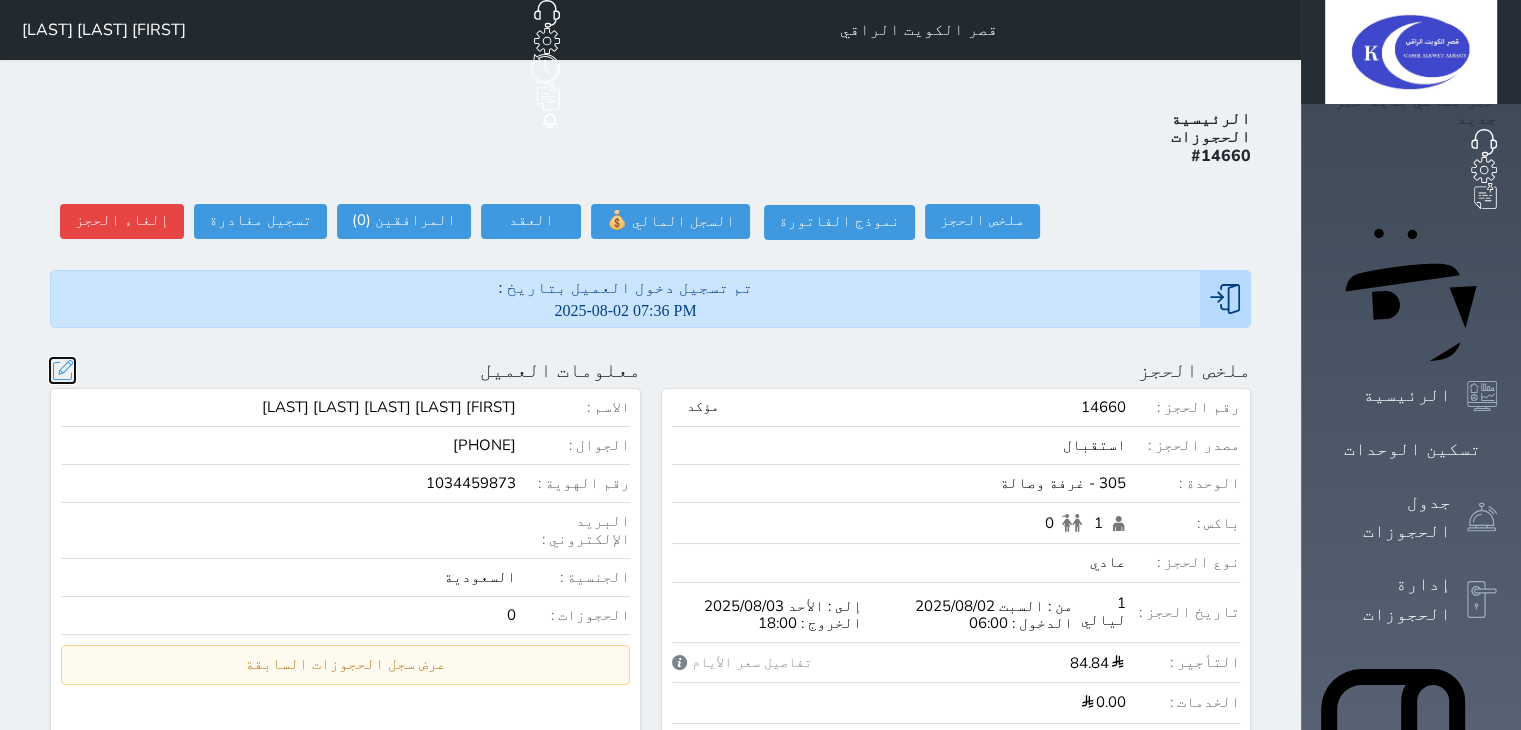 click at bounding box center (62, 370) 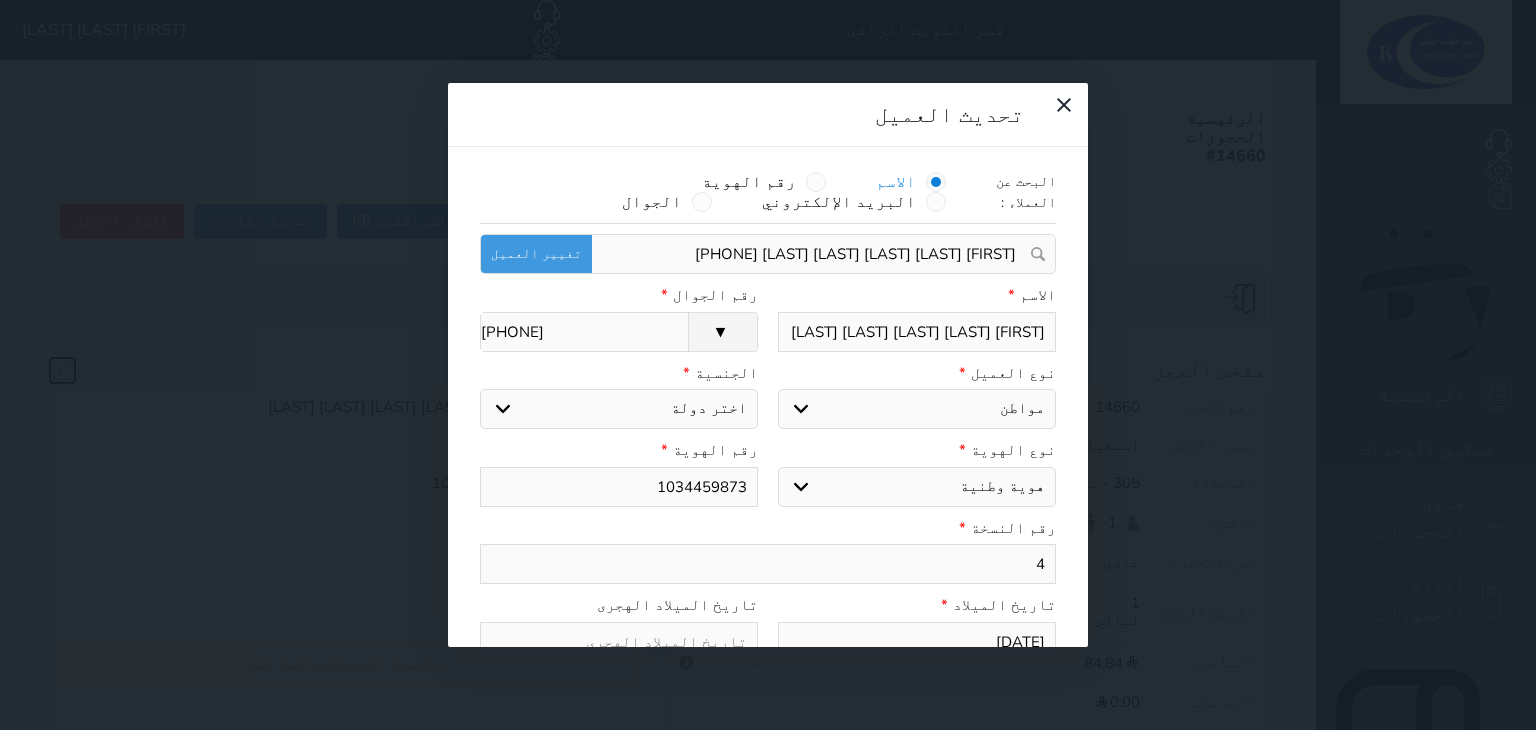 select on "113" 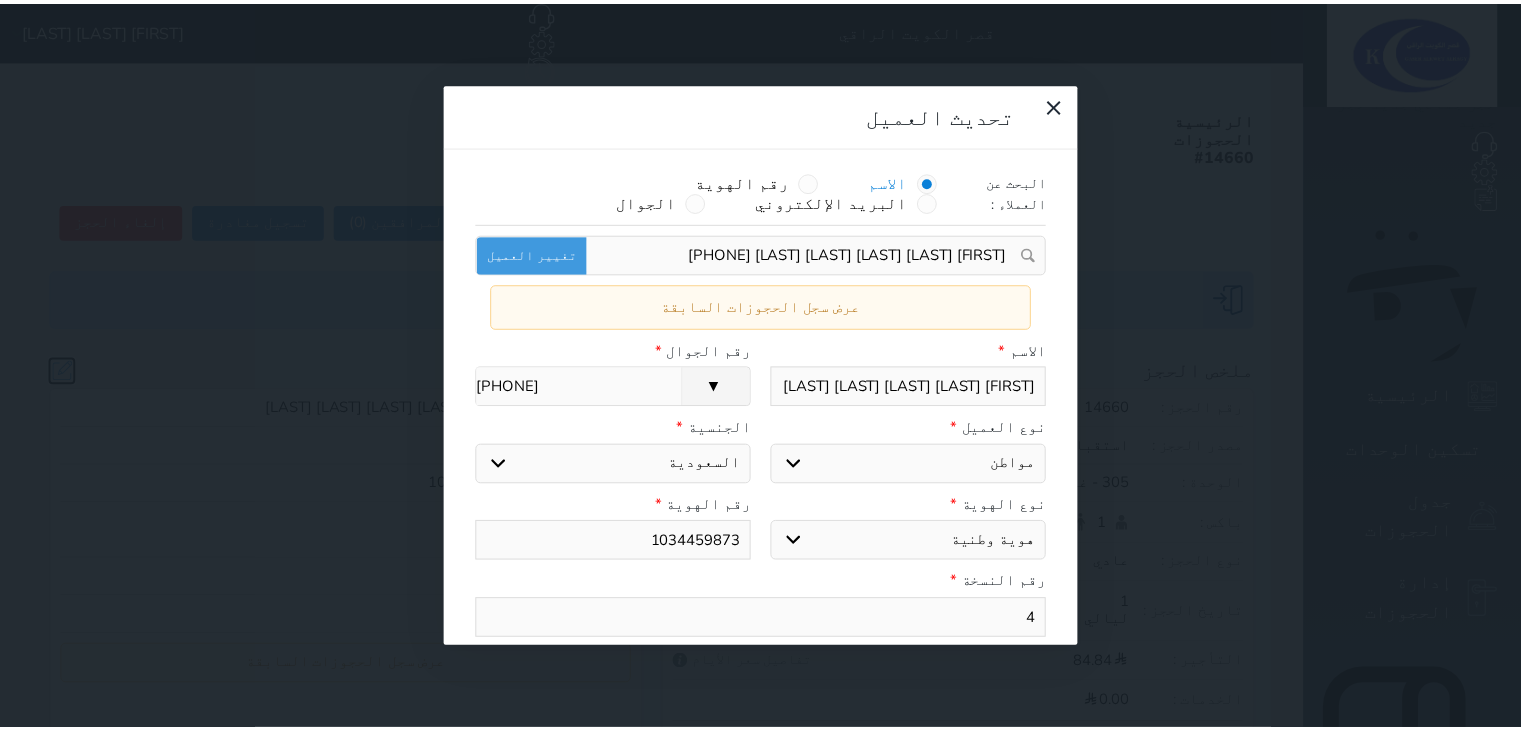 scroll, scrollTop: 253, scrollLeft: 0, axis: vertical 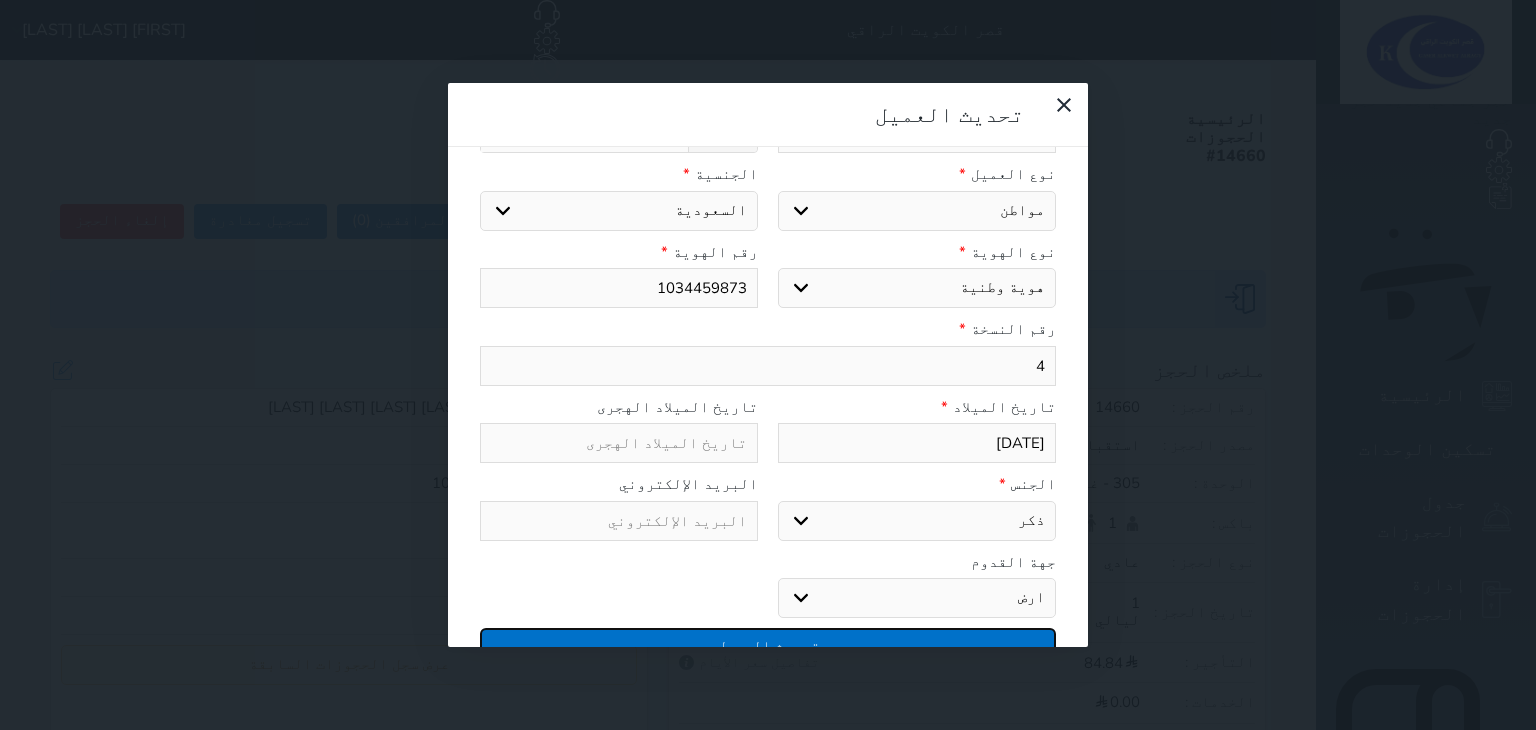 click on "تحديث العميل" at bounding box center [768, 645] 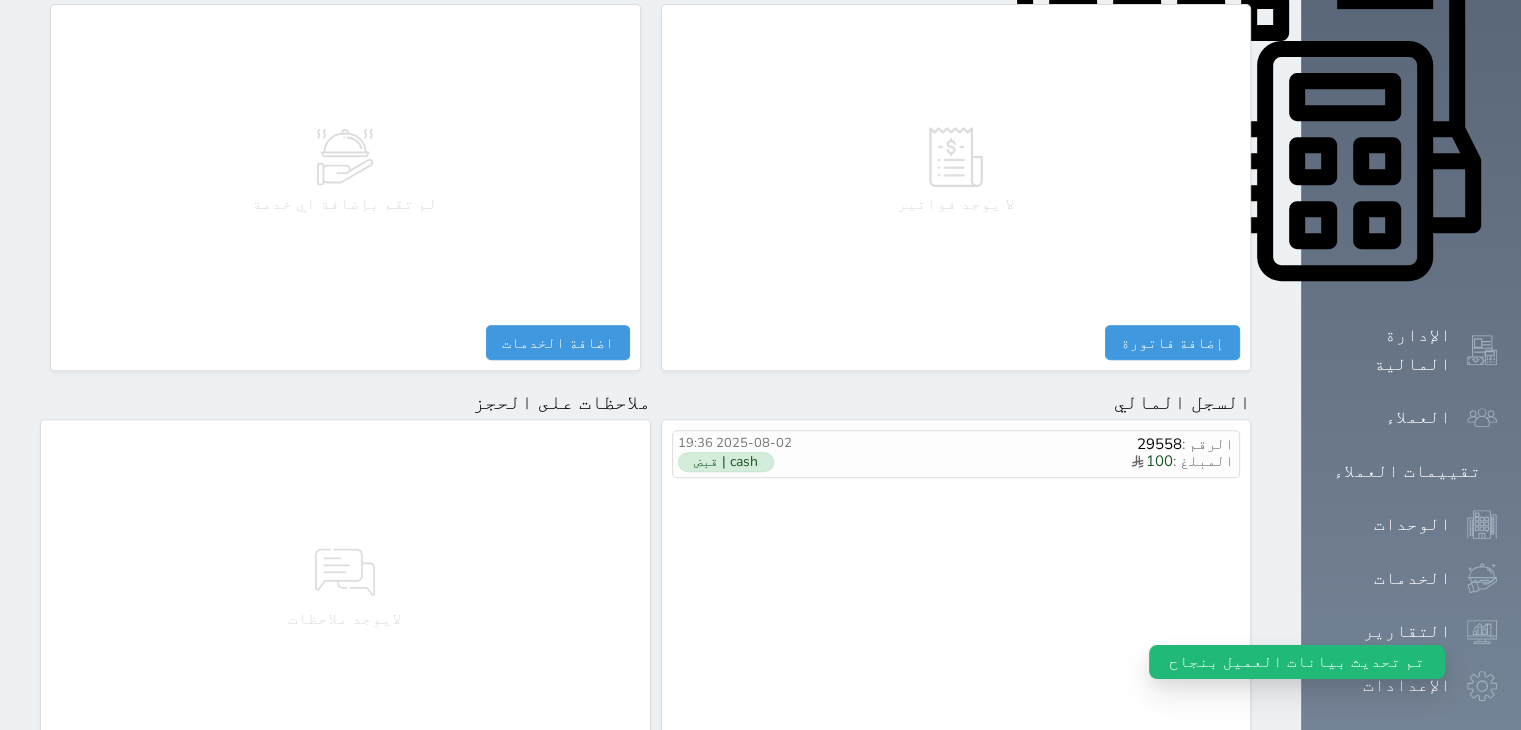 scroll, scrollTop: 1048, scrollLeft: 0, axis: vertical 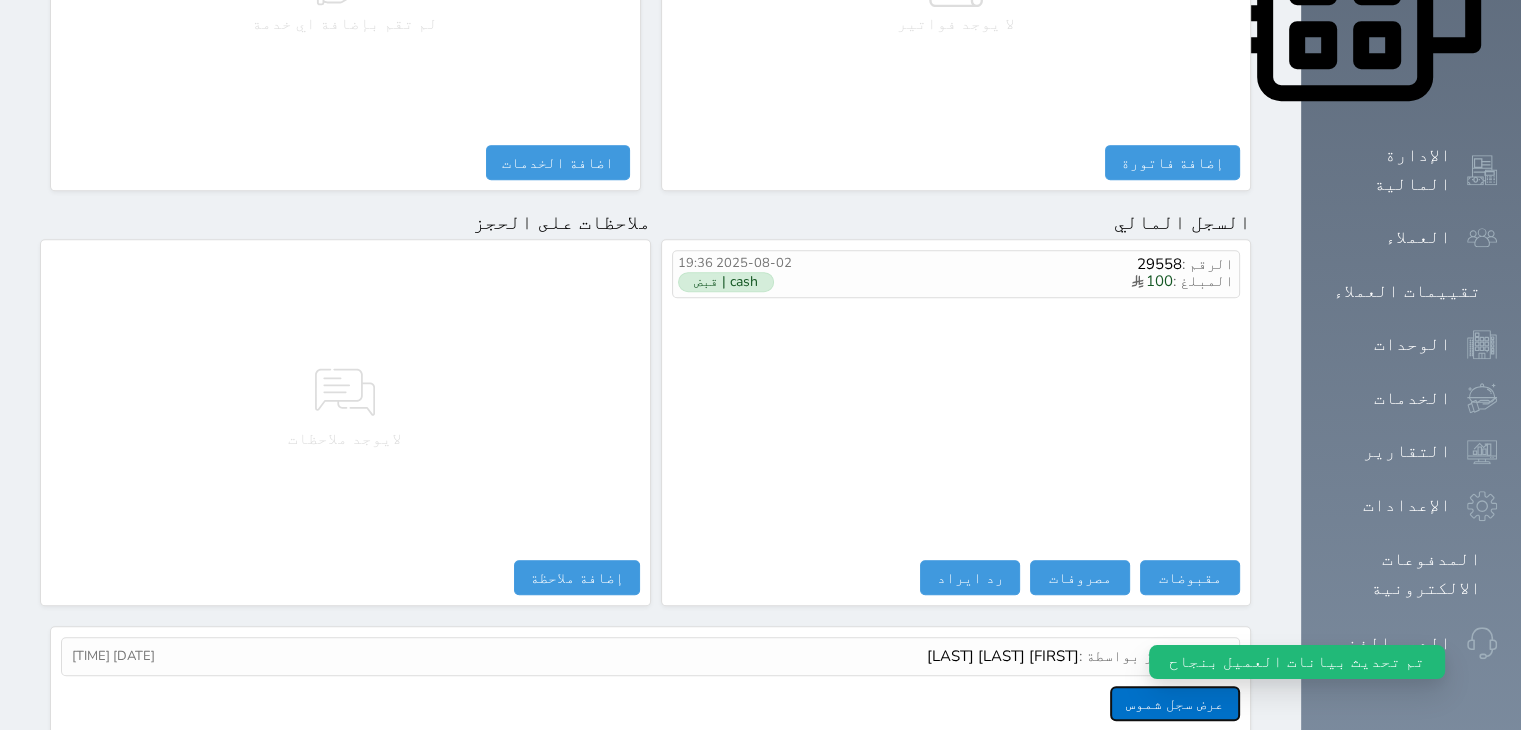 click on "عرض سجل شموس" at bounding box center (1175, 703) 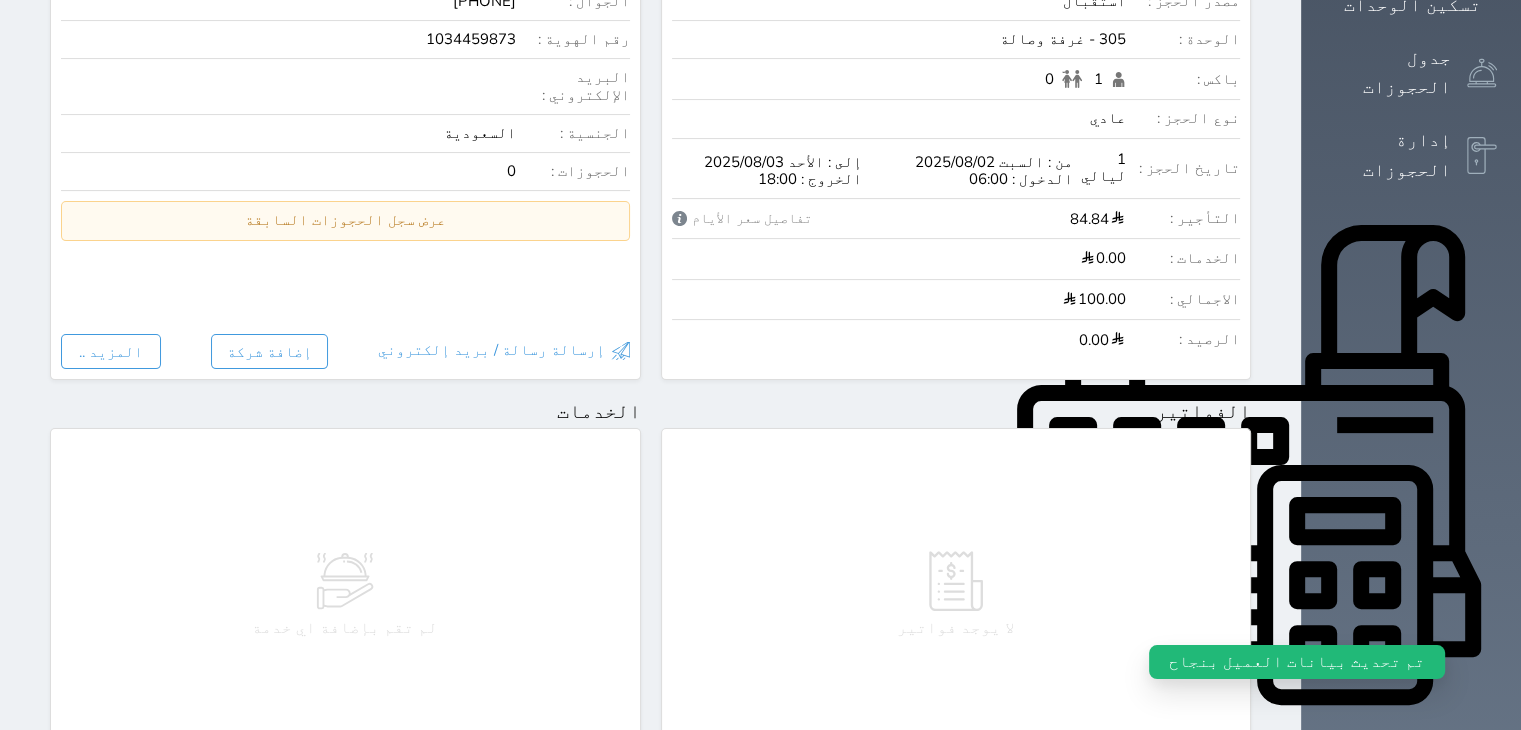 scroll, scrollTop: 0, scrollLeft: 0, axis: both 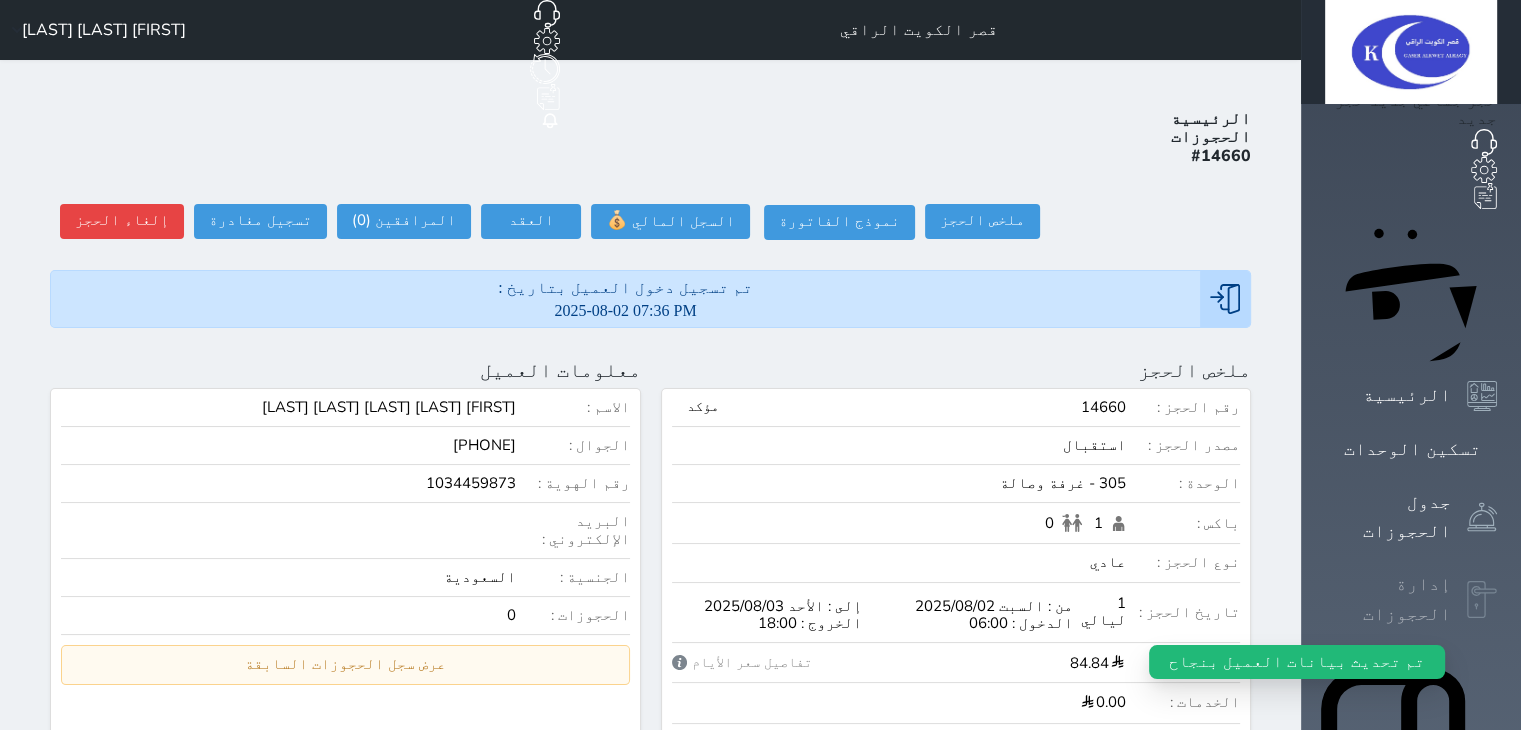 click at bounding box center [1482, 600] 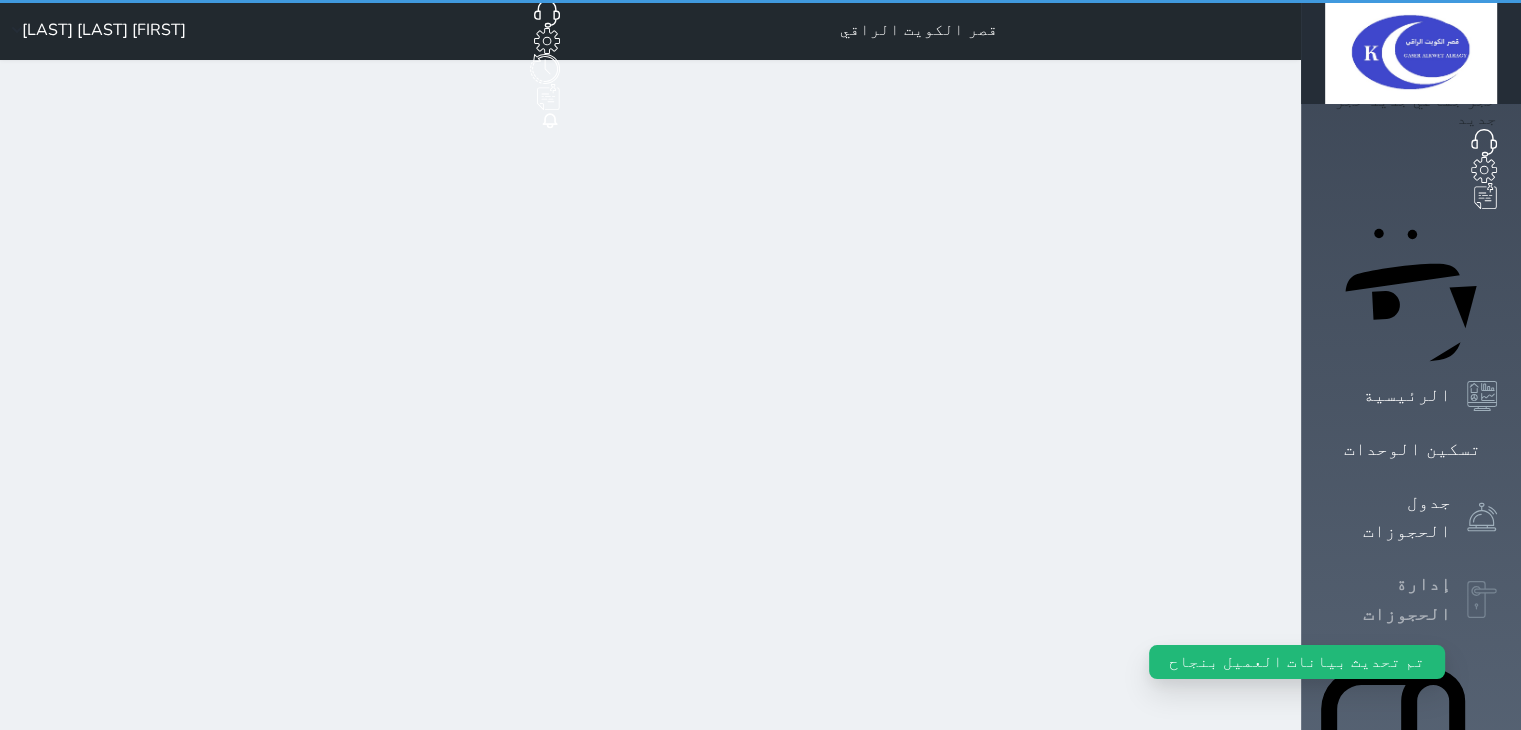 select on "open_all" 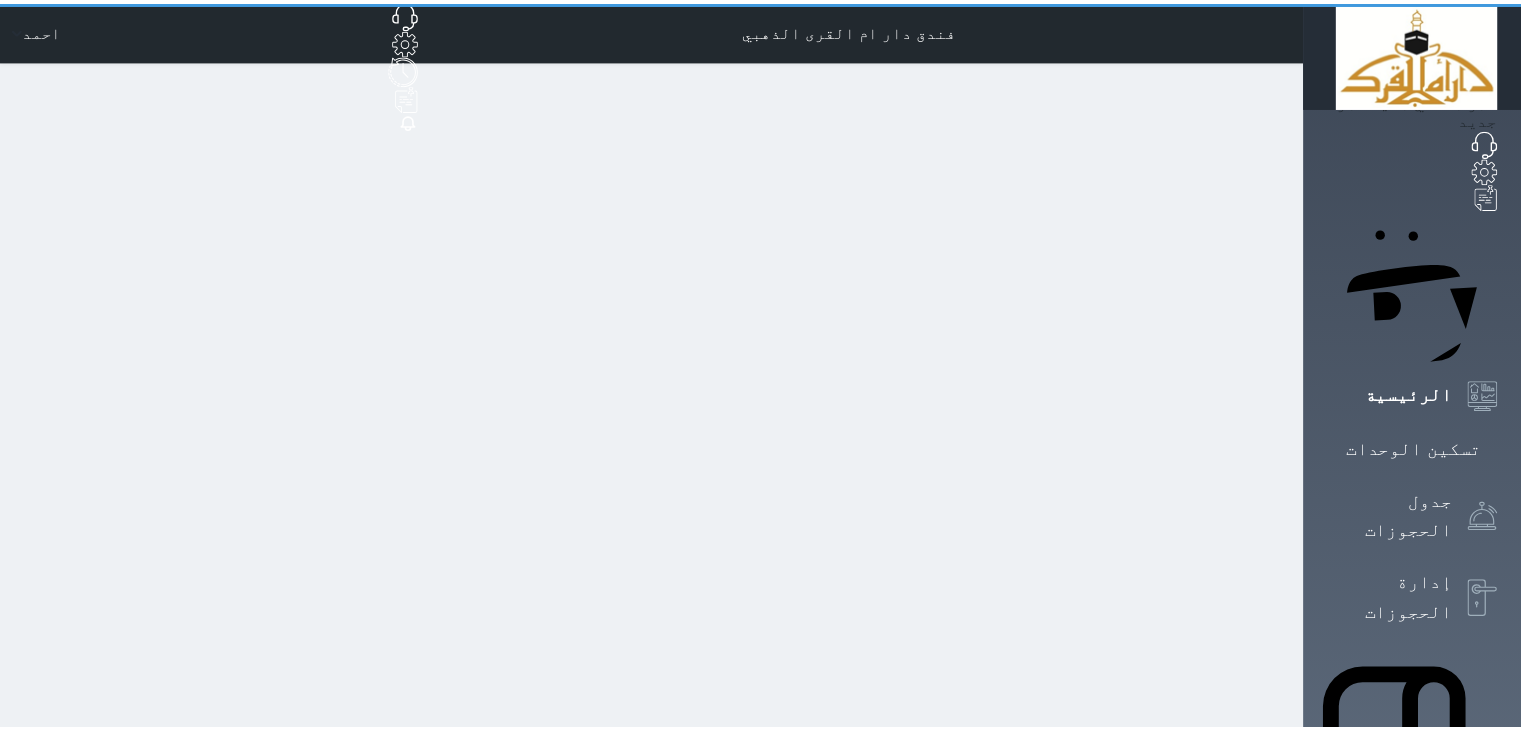 scroll, scrollTop: 0, scrollLeft: 0, axis: both 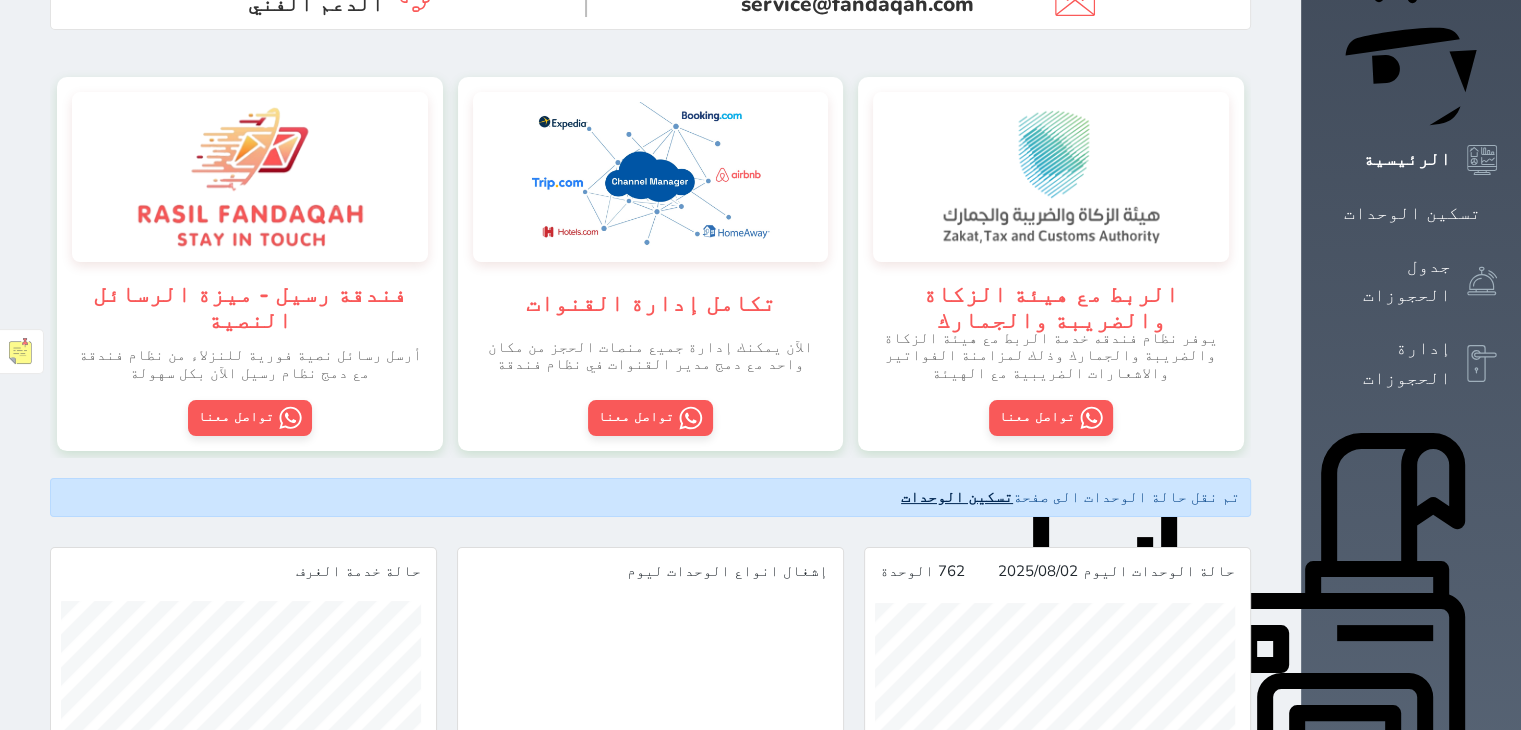 click on "تسكين الوحدات" at bounding box center (957, 497) 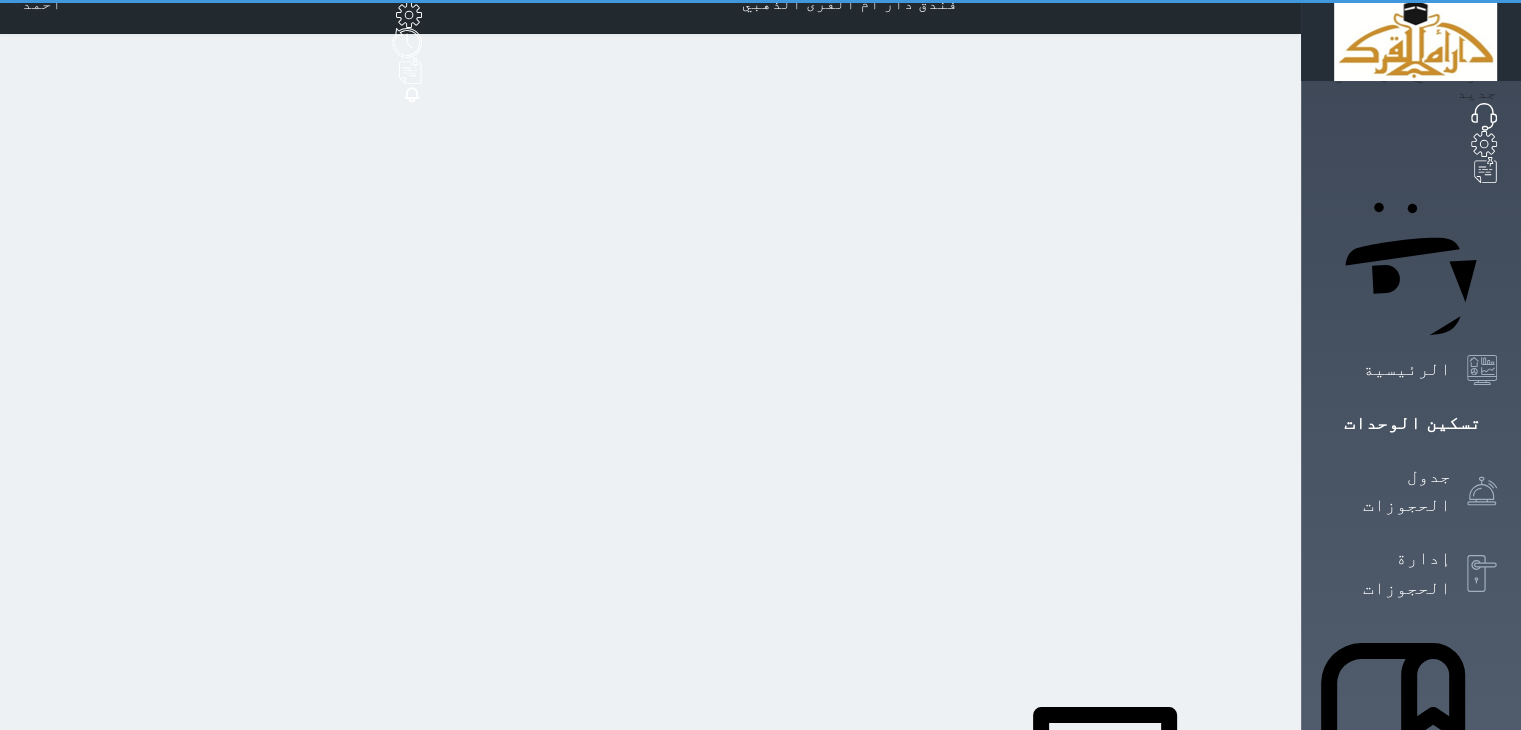 scroll, scrollTop: 0, scrollLeft: 0, axis: both 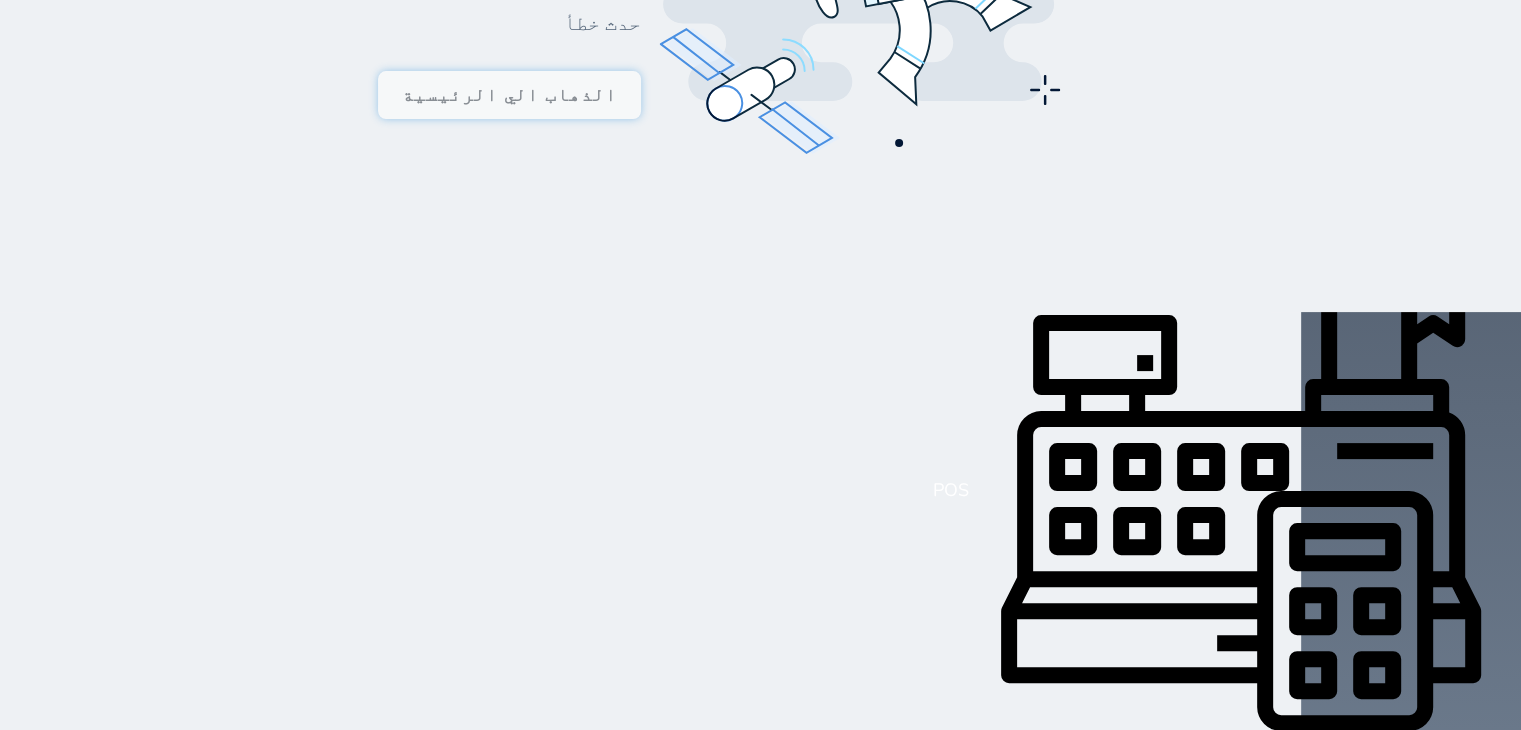 click on "الذهاب الي الرئيسية" at bounding box center (509, 95) 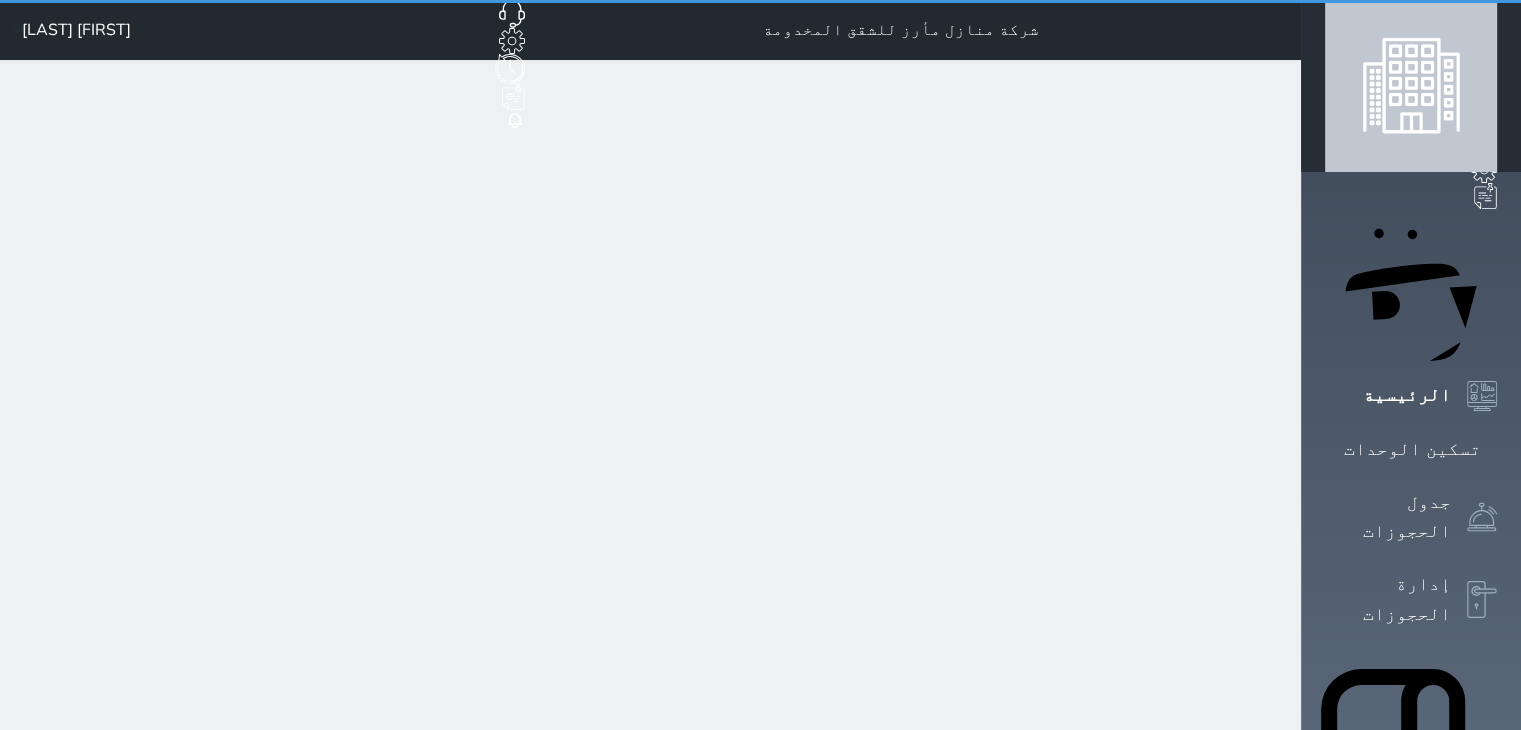 scroll, scrollTop: 0, scrollLeft: 0, axis: both 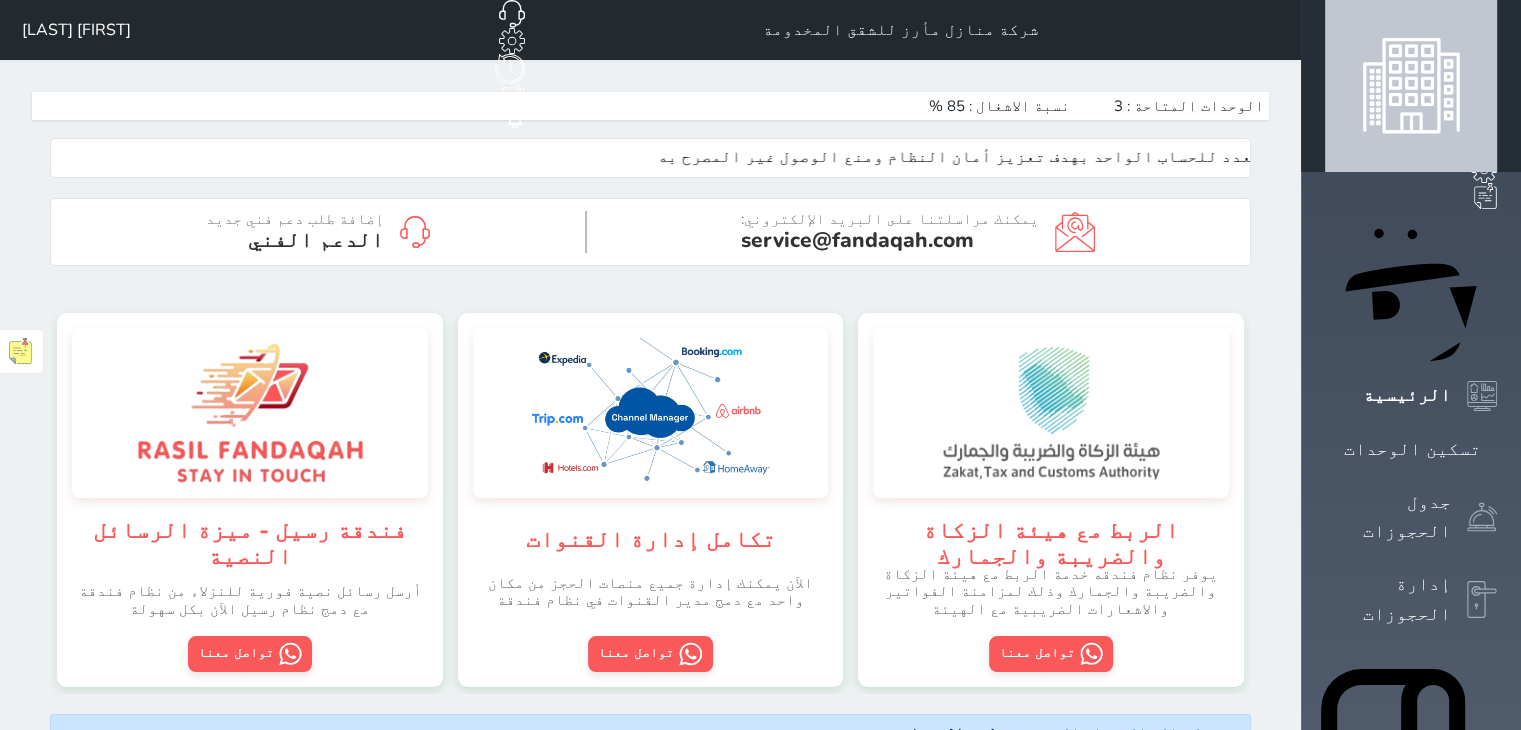 click on "[FIRST] [LAST]" at bounding box center (67, 30) 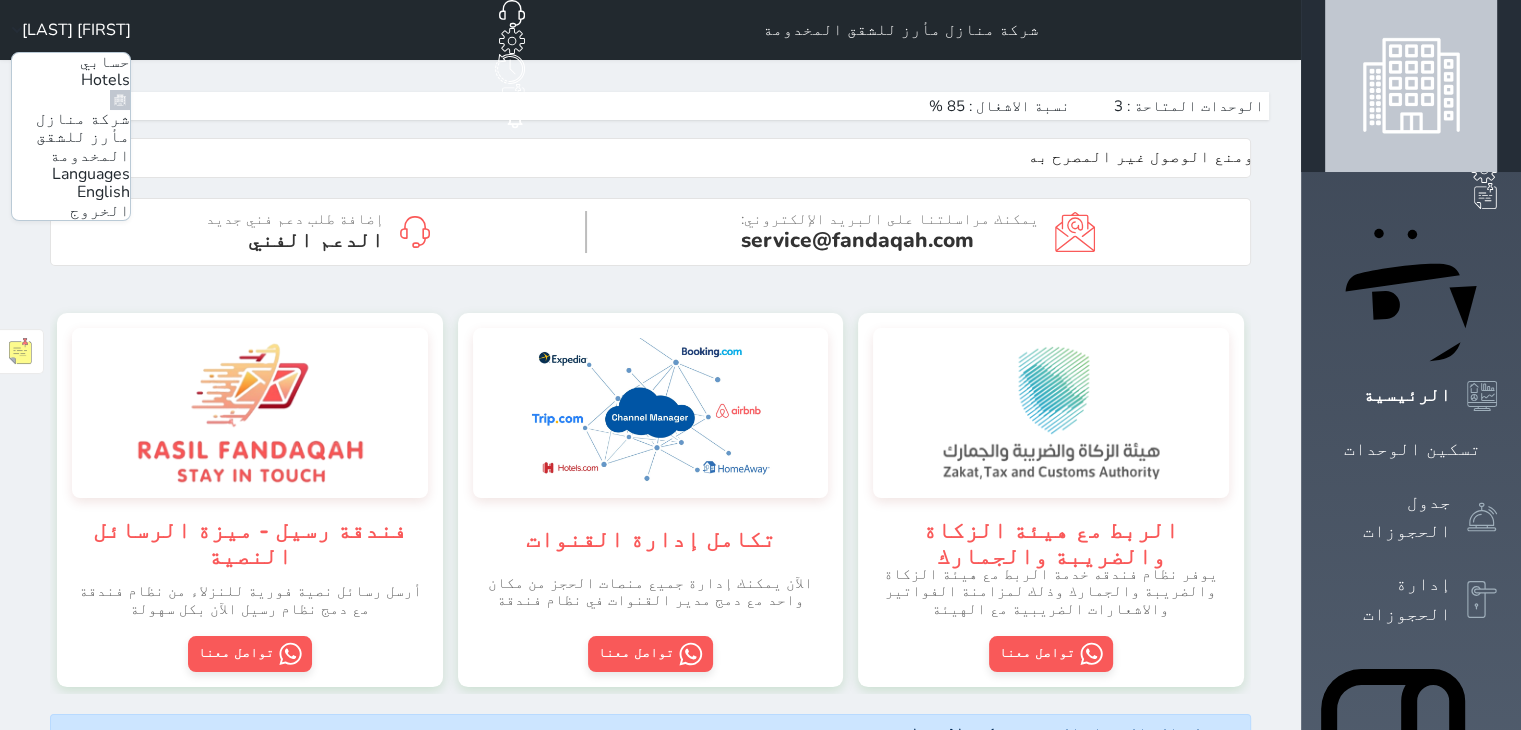 click on "الخروج" at bounding box center (100, 211) 